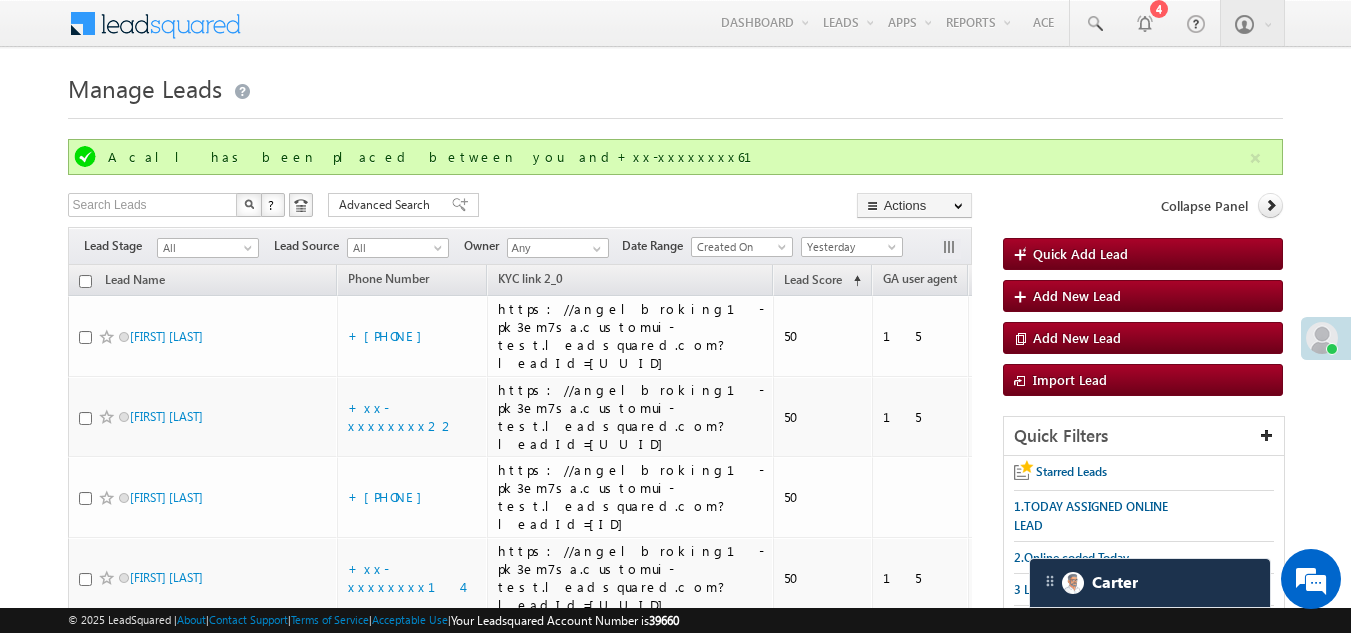 scroll, scrollTop: 54, scrollLeft: 0, axis: vertical 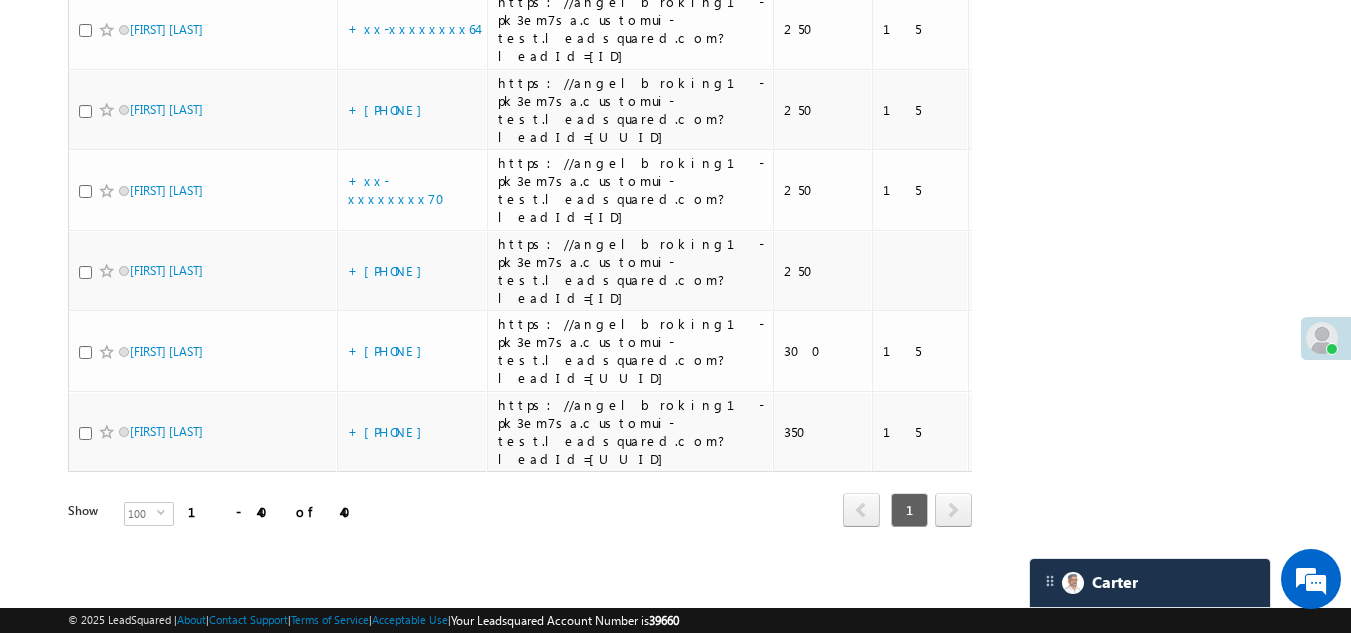 click on "+[PHONE]" at bounding box center (390, -455) 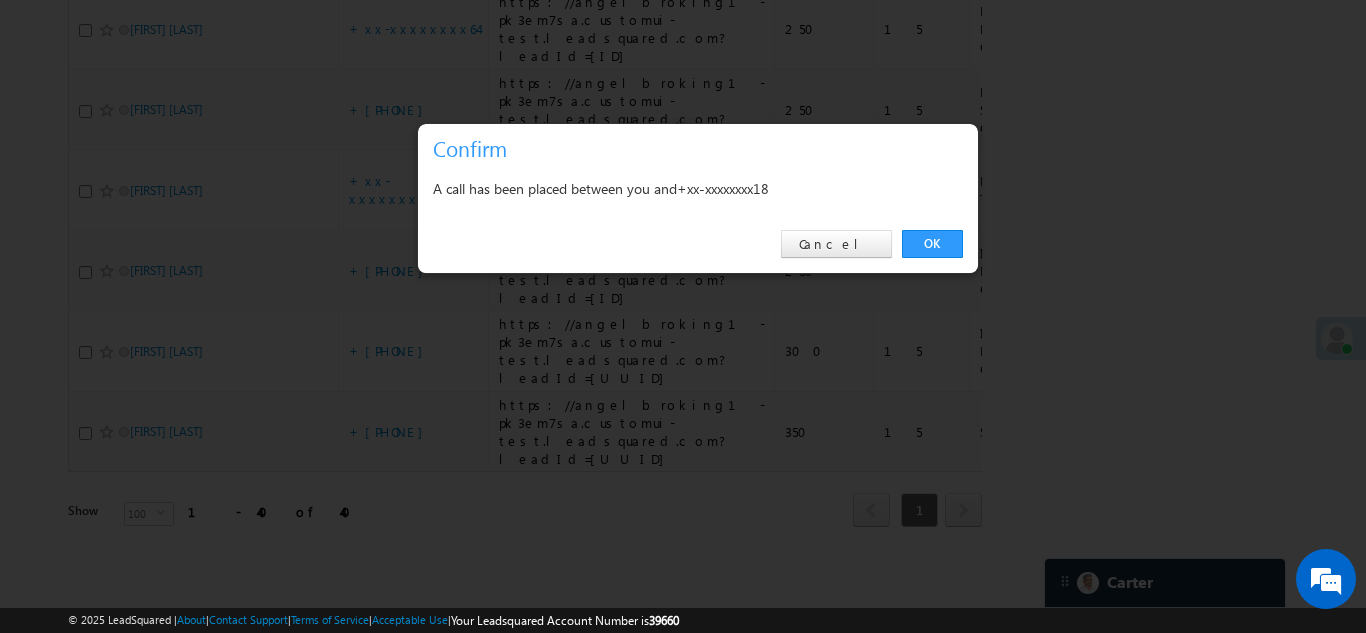 click on "OK" at bounding box center (932, 244) 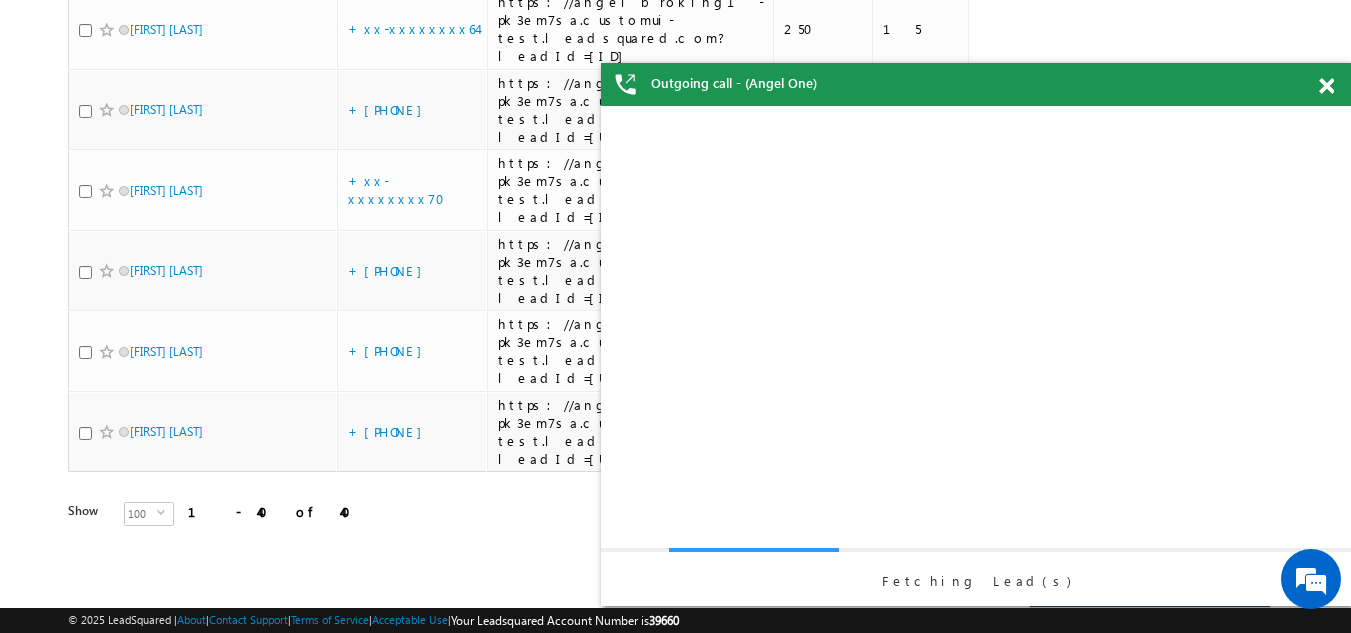 scroll, scrollTop: 0, scrollLeft: 0, axis: both 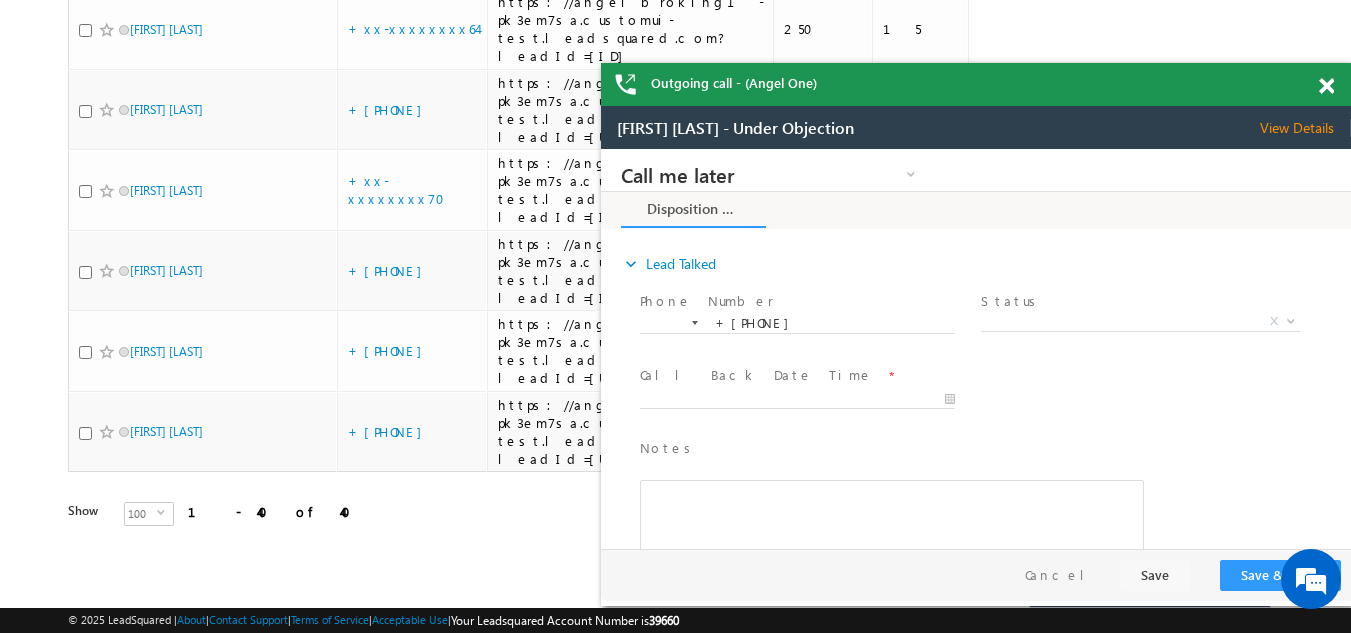 click at bounding box center [1326, 86] 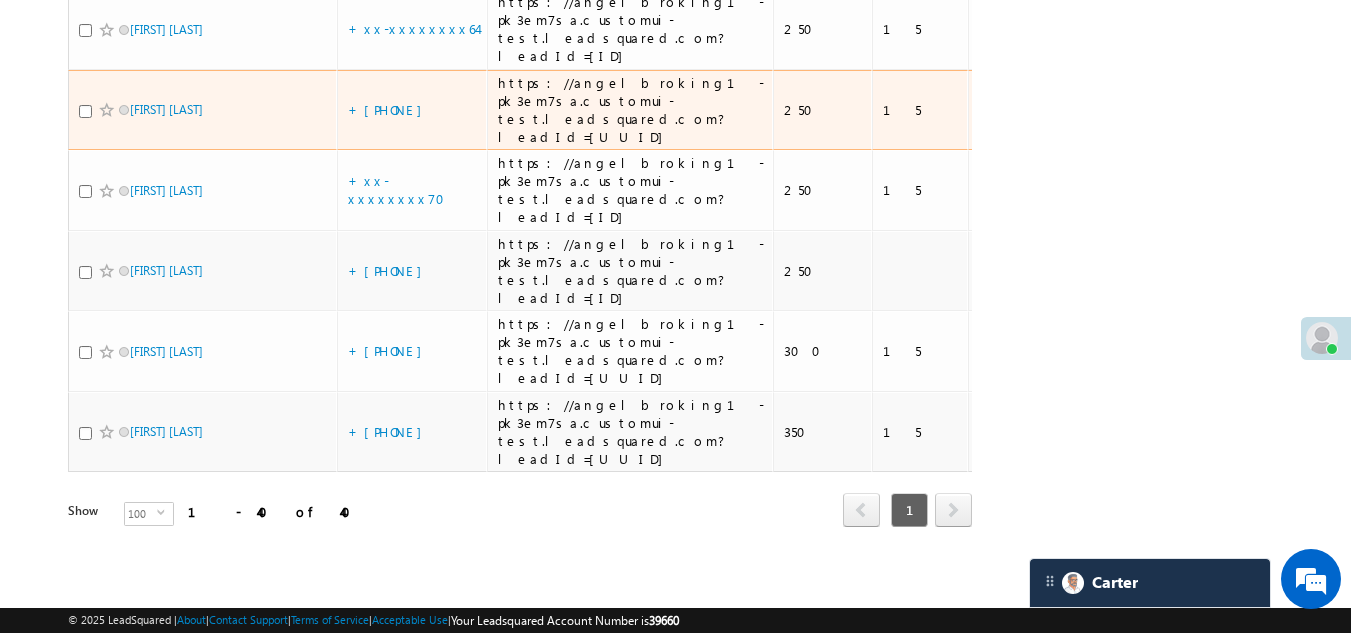 scroll, scrollTop: 4254, scrollLeft: 0, axis: vertical 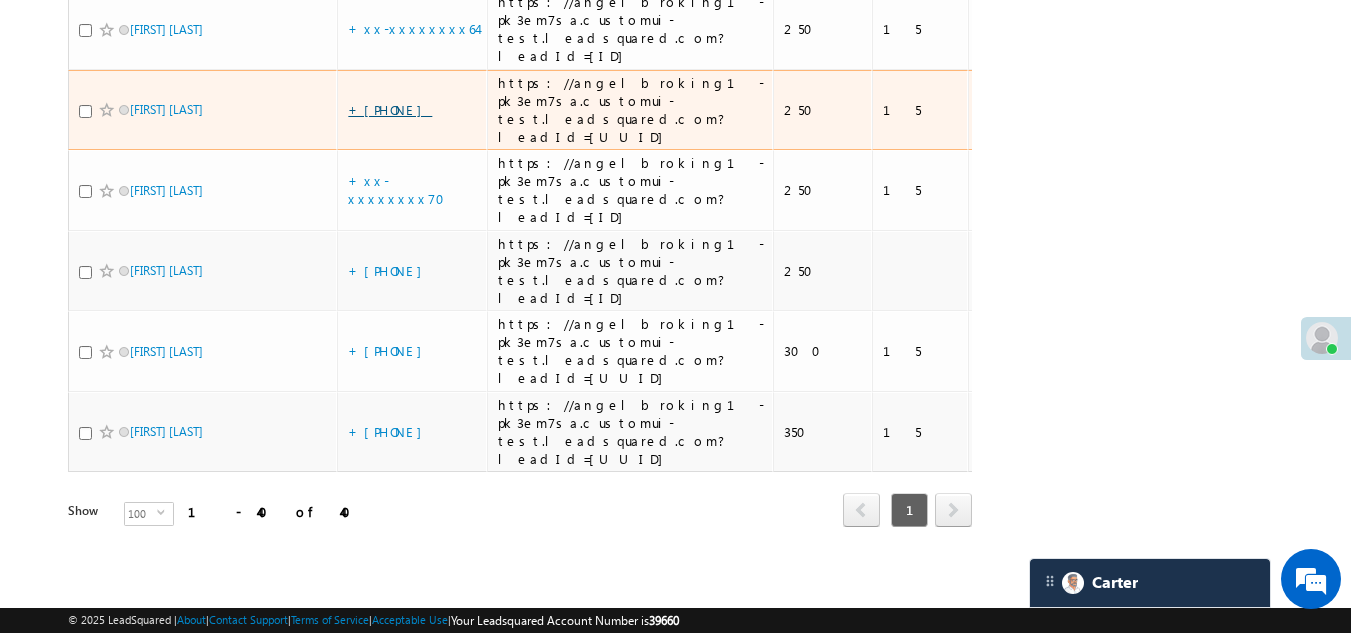 click on "+[PHONE]" at bounding box center (390, 109) 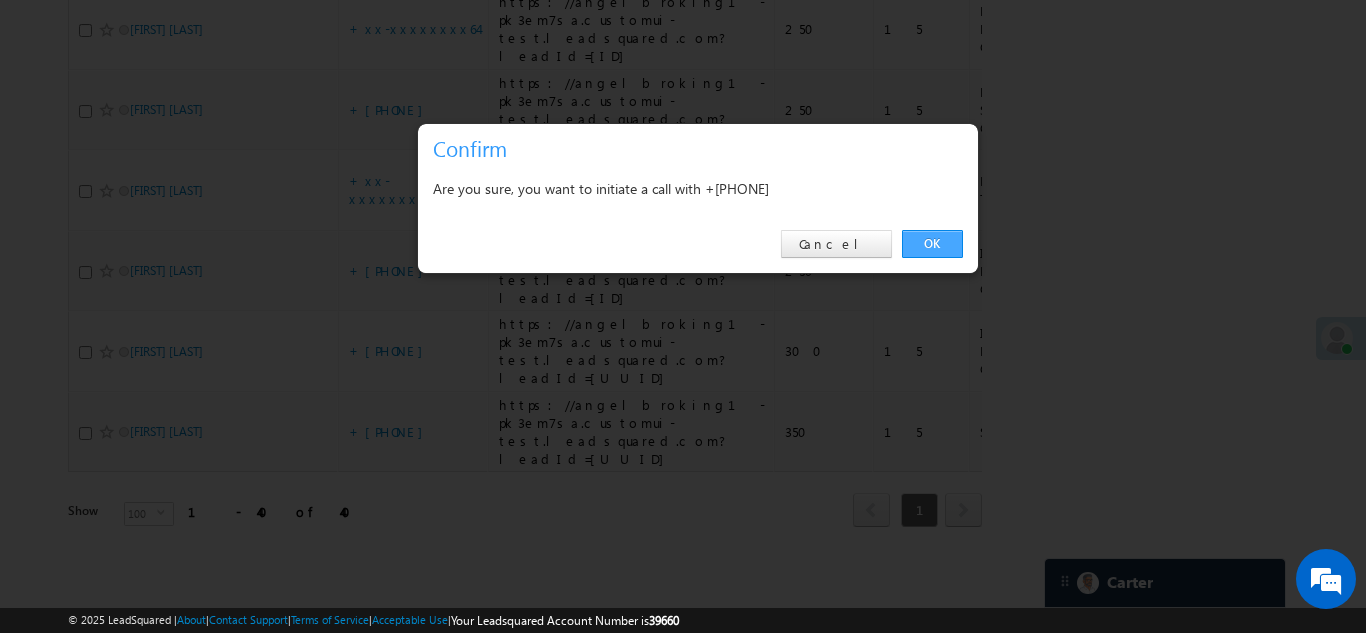 click on "OK" at bounding box center (932, 244) 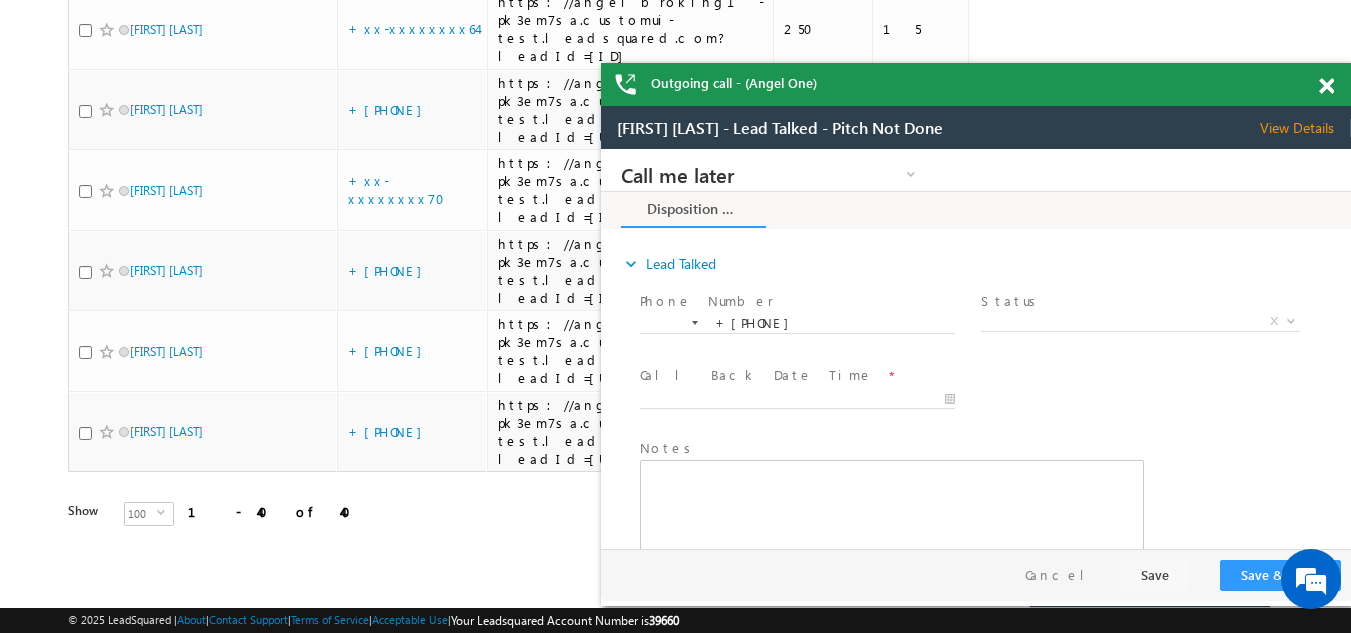 scroll, scrollTop: 0, scrollLeft: 0, axis: both 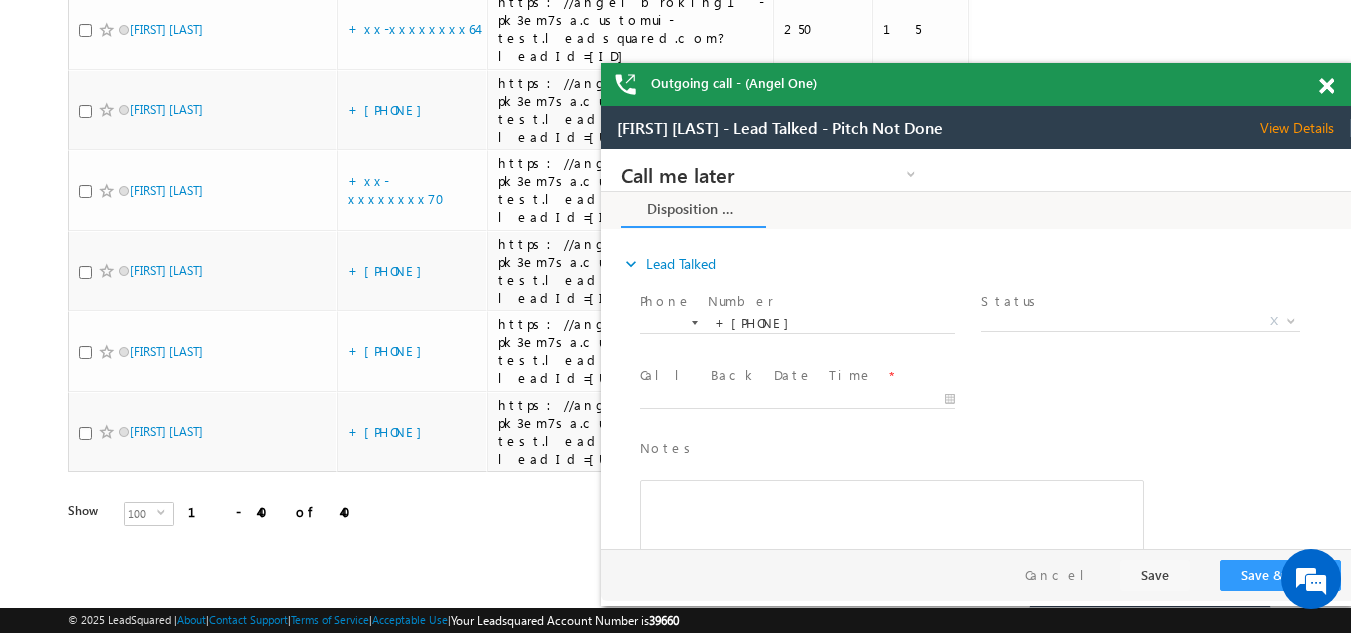 click at bounding box center (1326, 86) 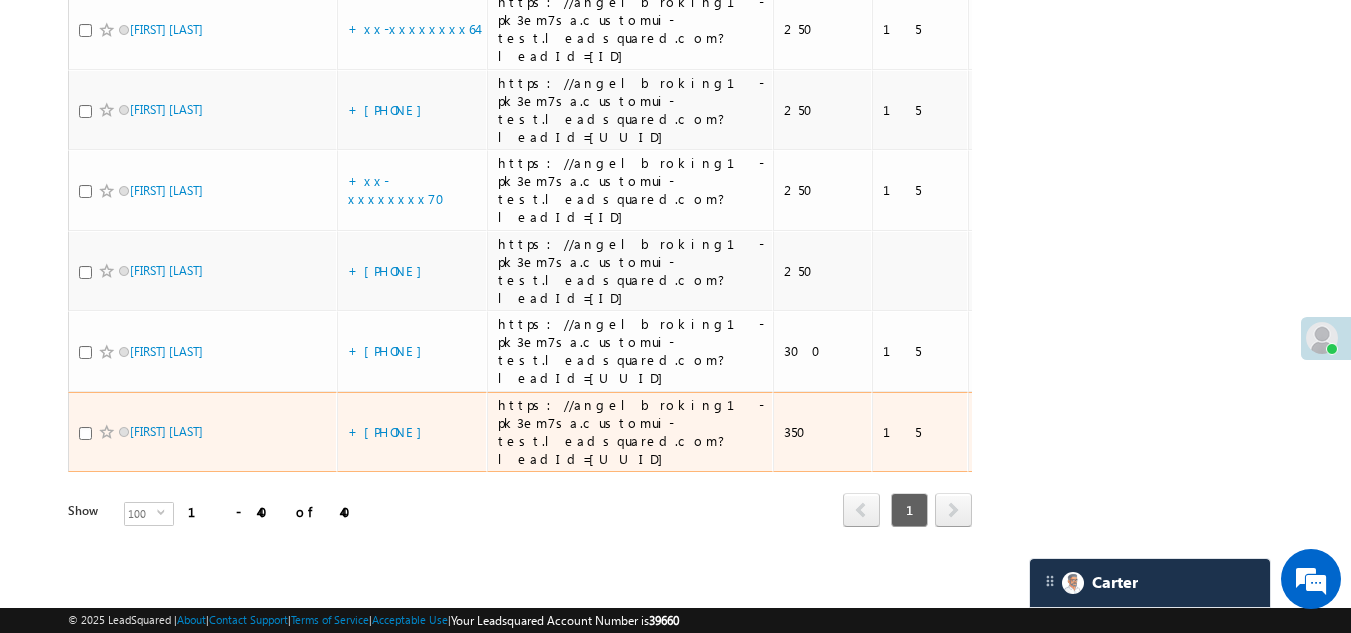 scroll, scrollTop: 4499, scrollLeft: 0, axis: vertical 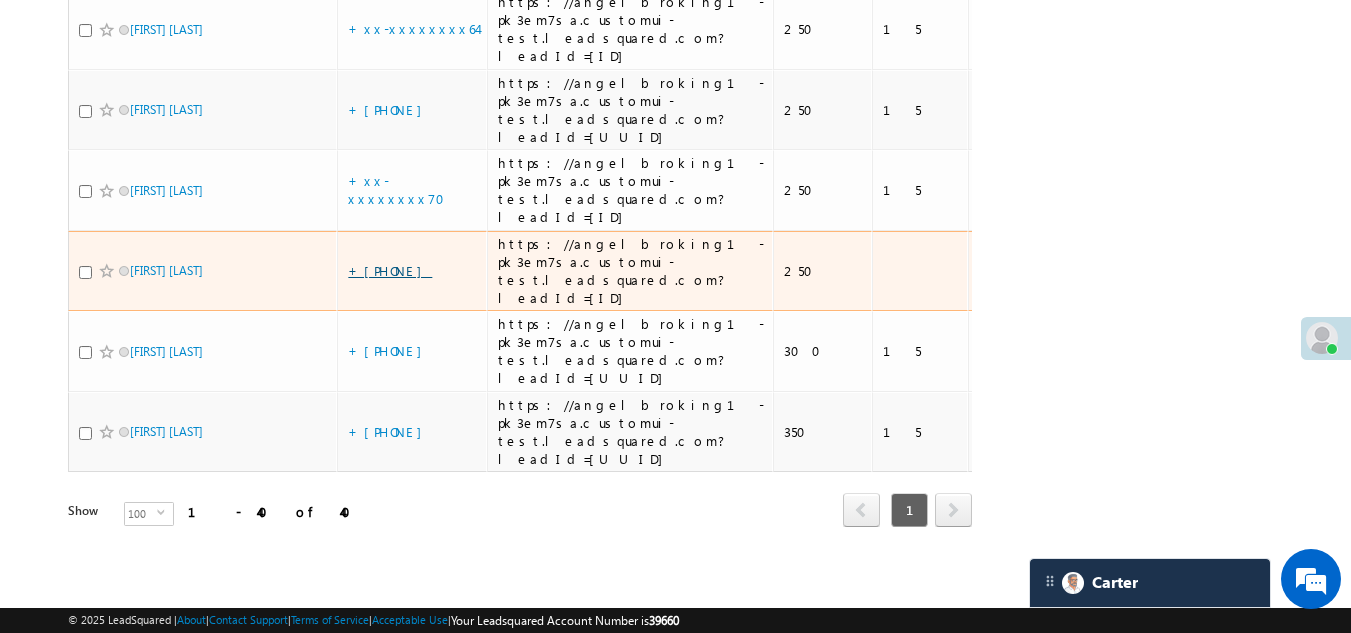 click on "+[PHONE]" at bounding box center (390, 270) 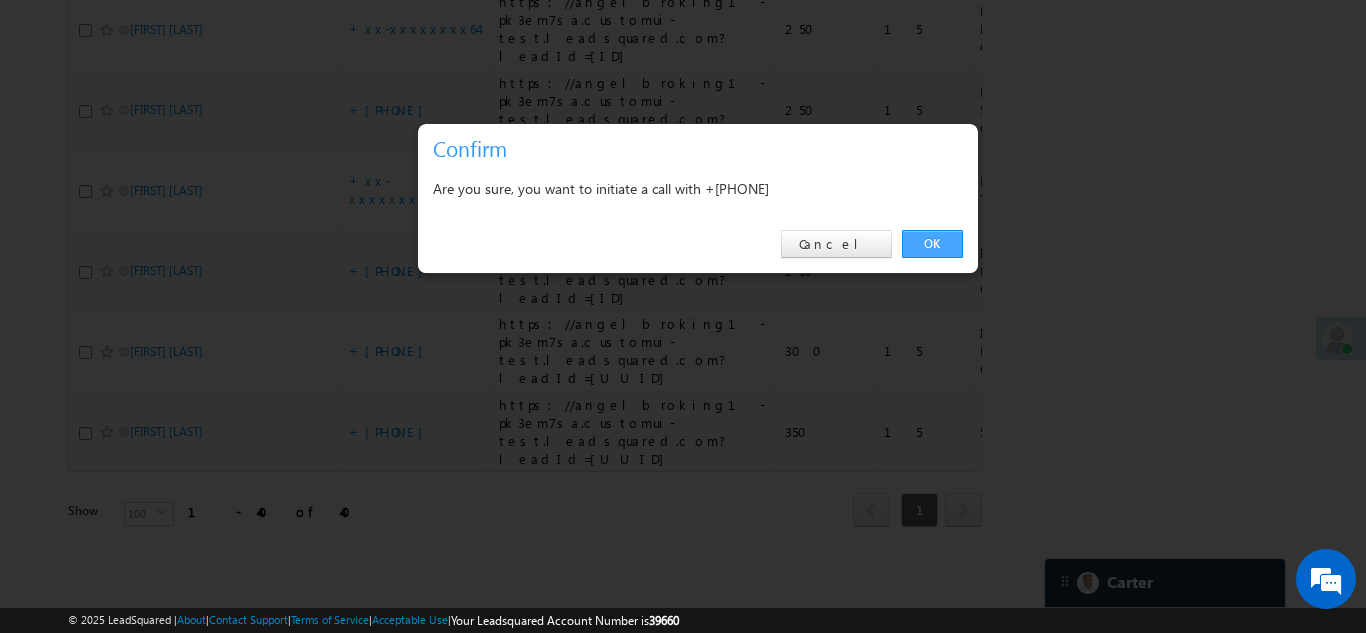 click on "OK" at bounding box center (932, 244) 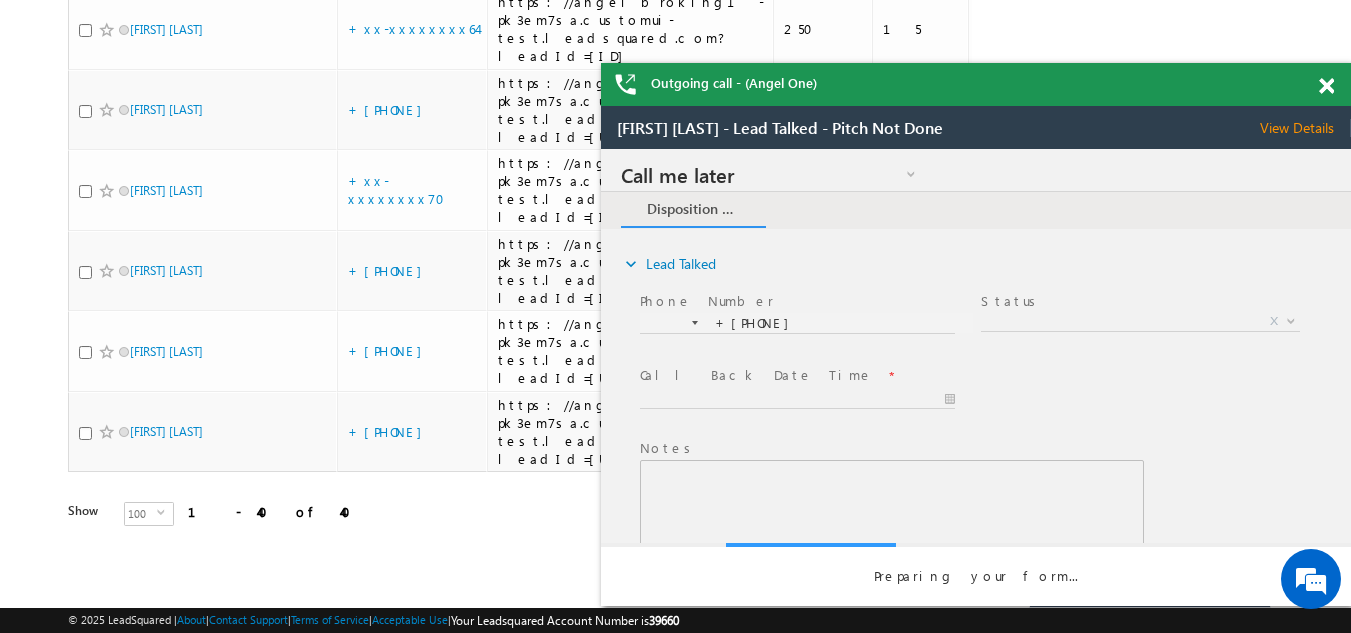 scroll, scrollTop: 0, scrollLeft: 0, axis: both 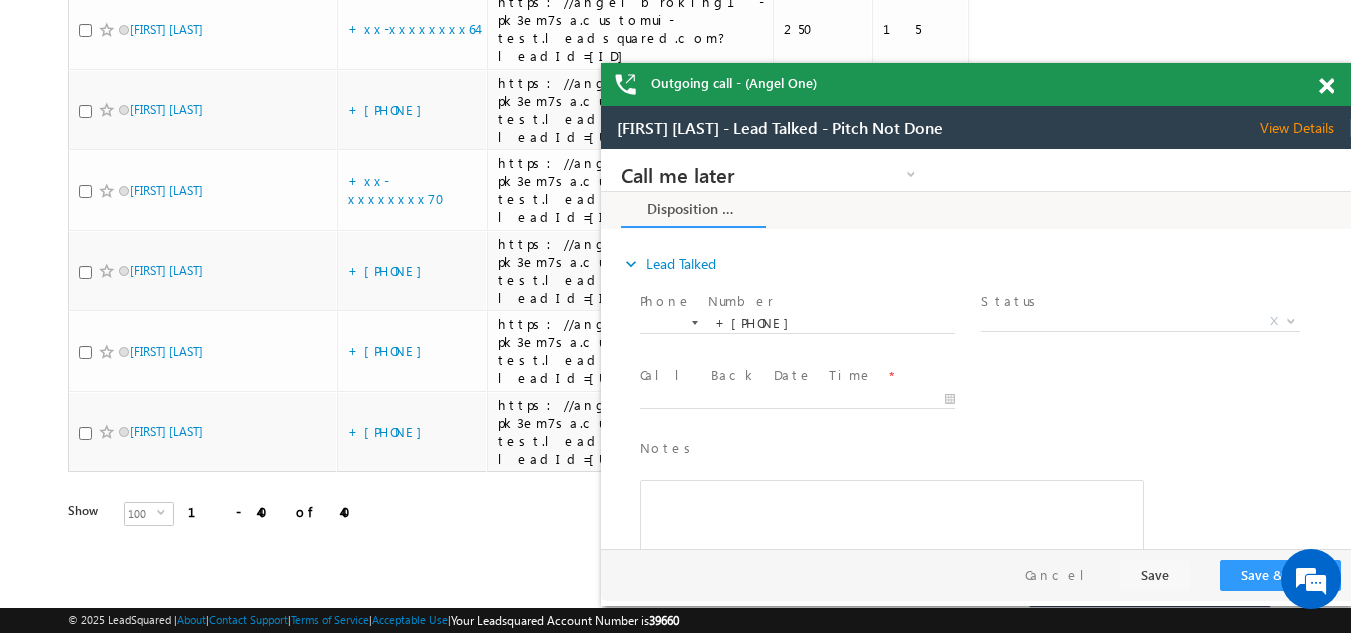 click at bounding box center [1326, 86] 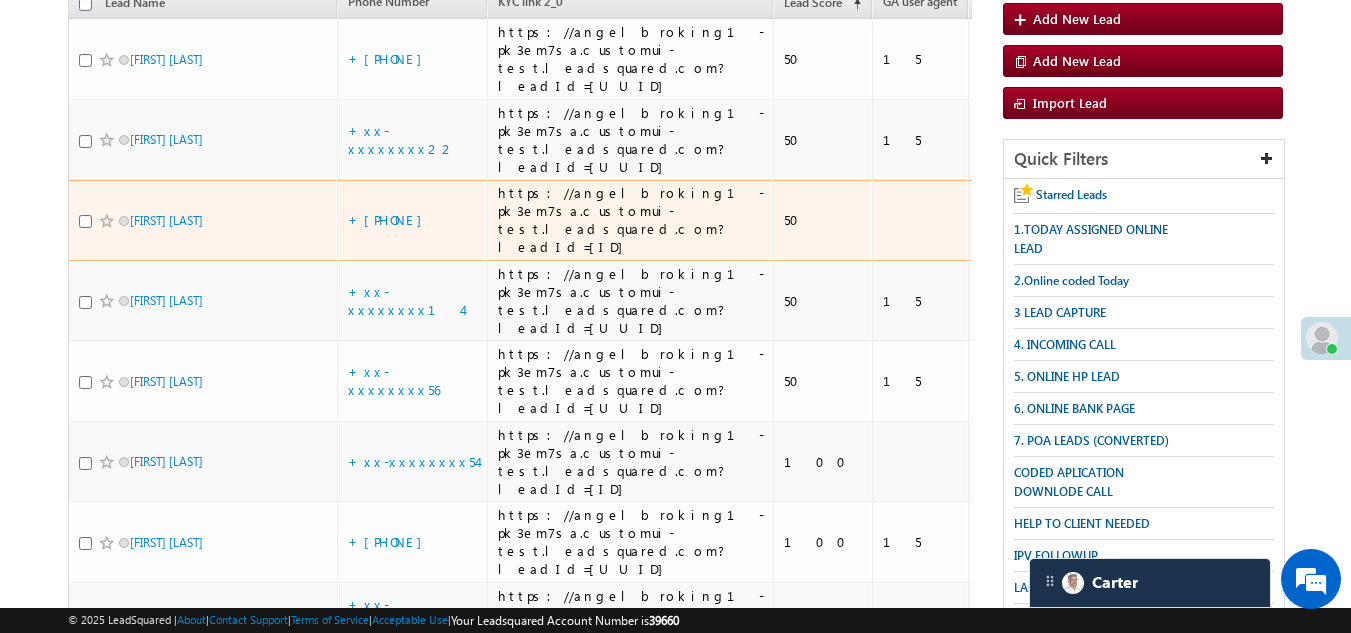 scroll, scrollTop: 99, scrollLeft: 0, axis: vertical 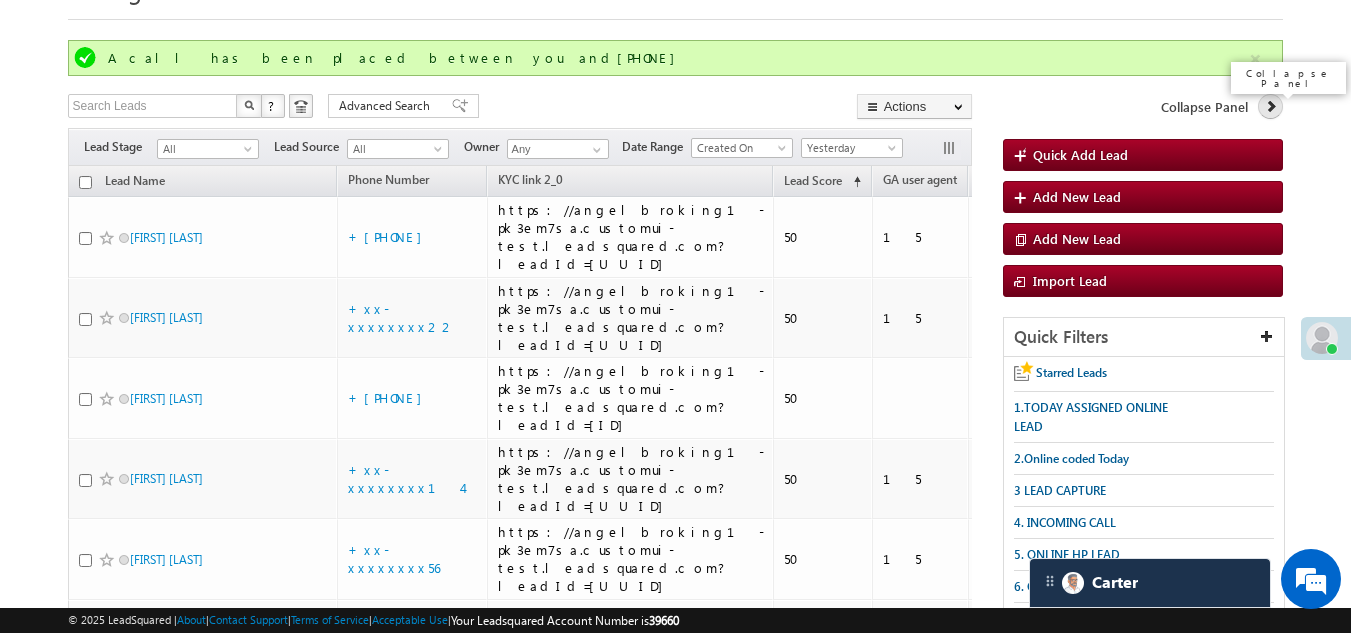 click at bounding box center [1271, 106] 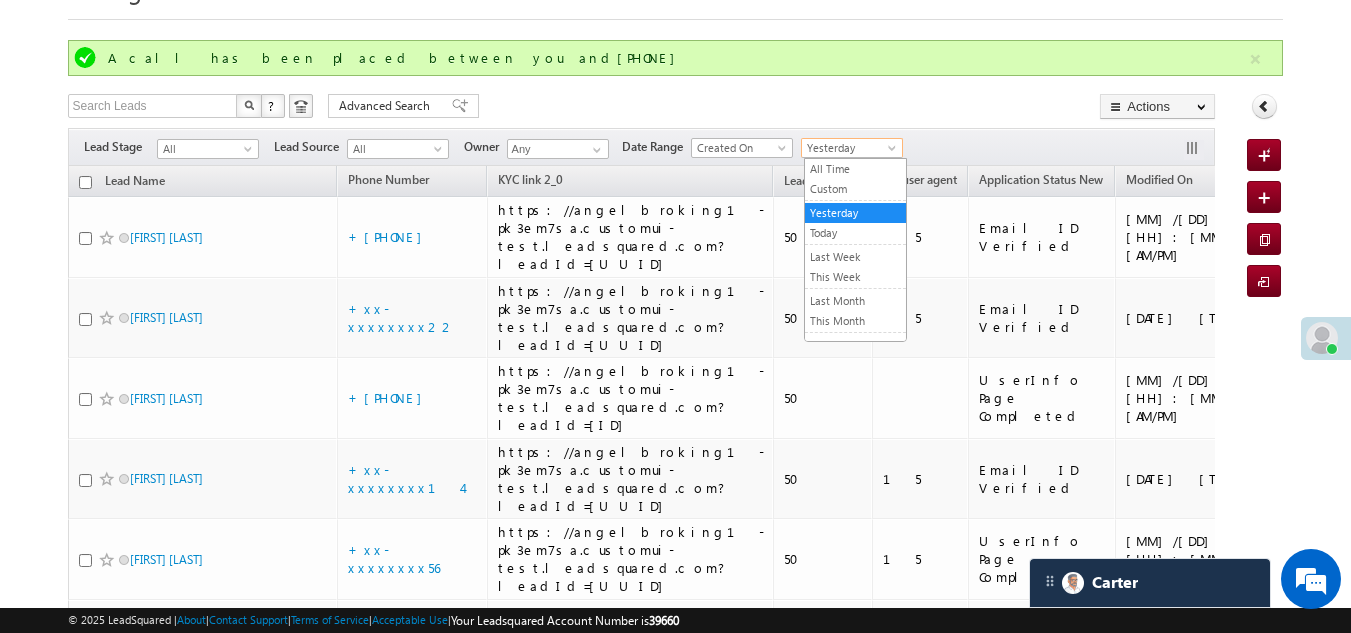 click on "Yesterday" at bounding box center (852, 148) 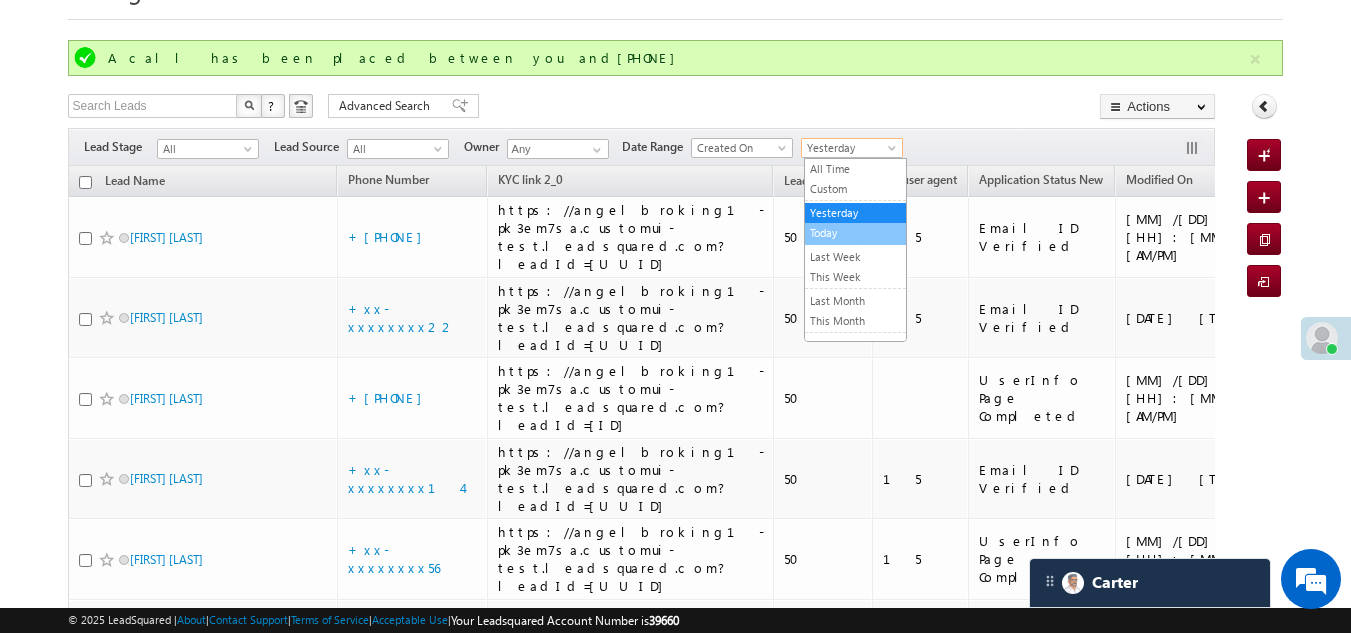 click on "Today" at bounding box center [855, 233] 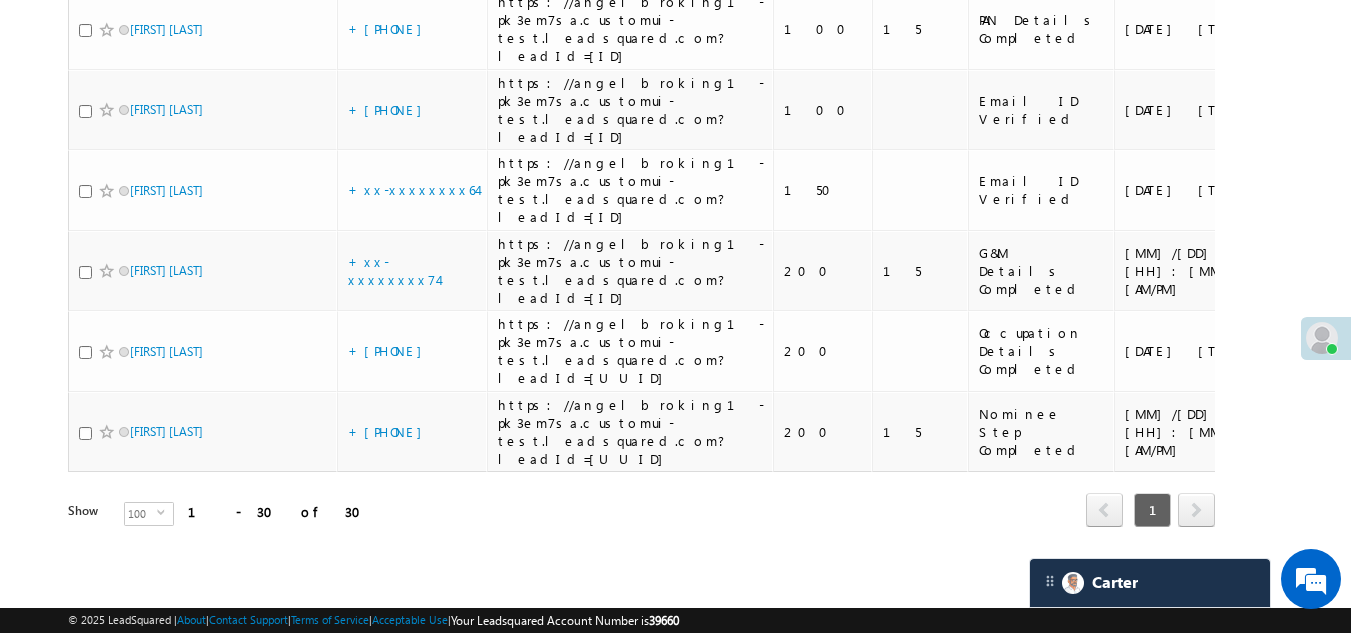 scroll, scrollTop: 2799, scrollLeft: 0, axis: vertical 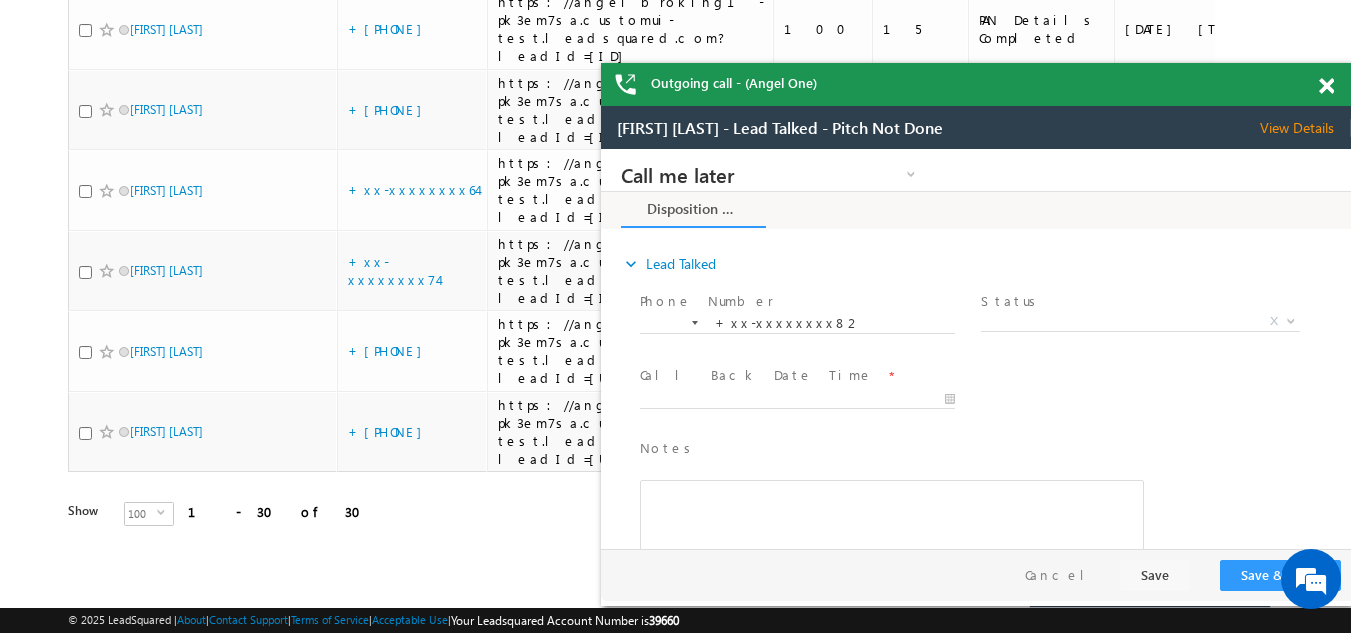 click at bounding box center [1326, 86] 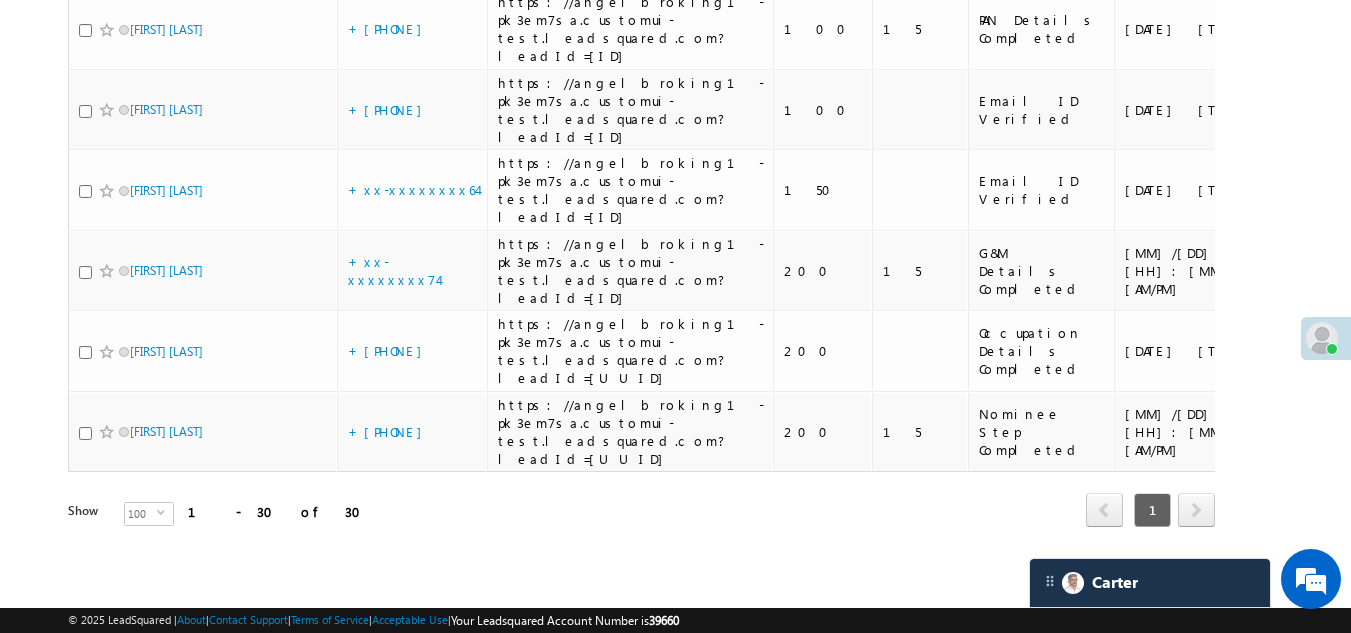 click on "+[PHONE]" at bounding box center [390, -52] 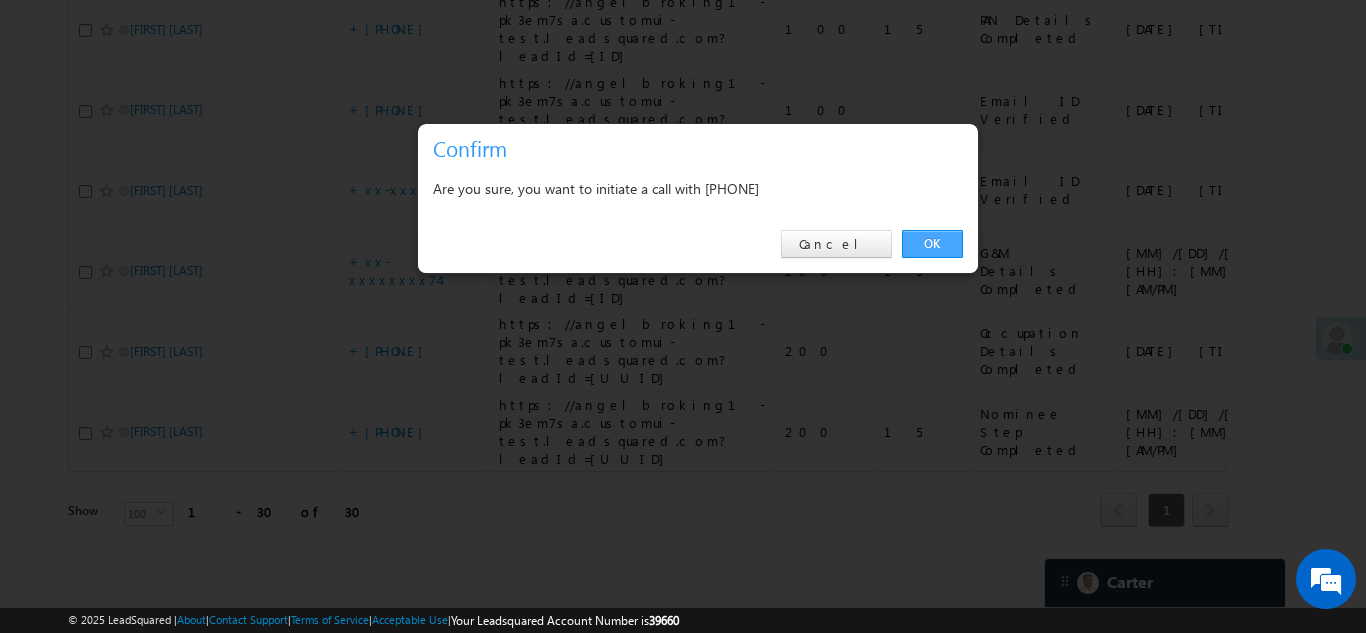click on "OK" at bounding box center (932, 244) 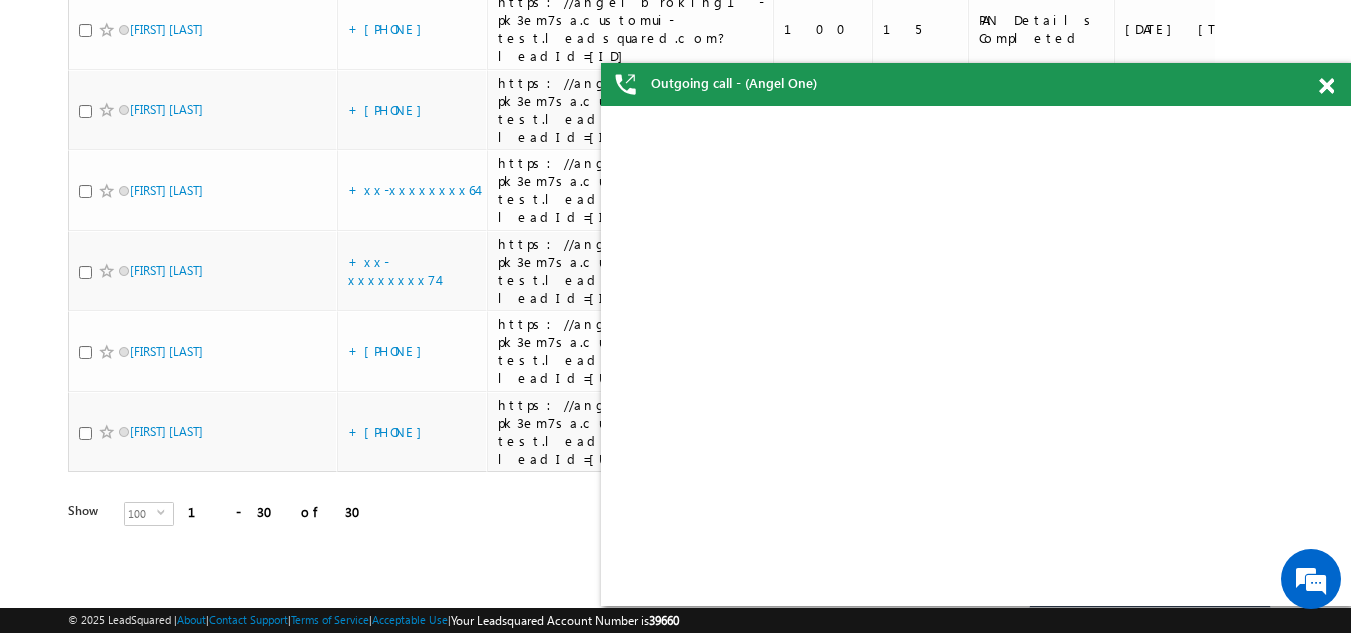 scroll, scrollTop: 0, scrollLeft: 0, axis: both 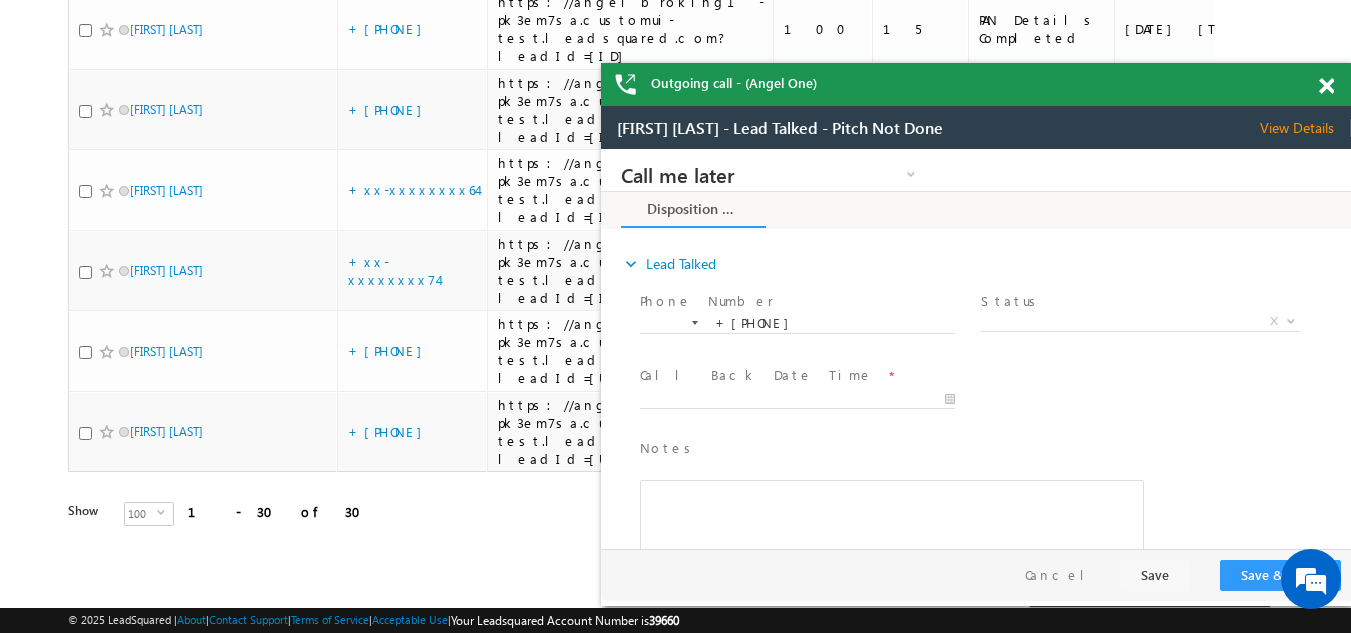 click on "View Details" at bounding box center (1305, 128) 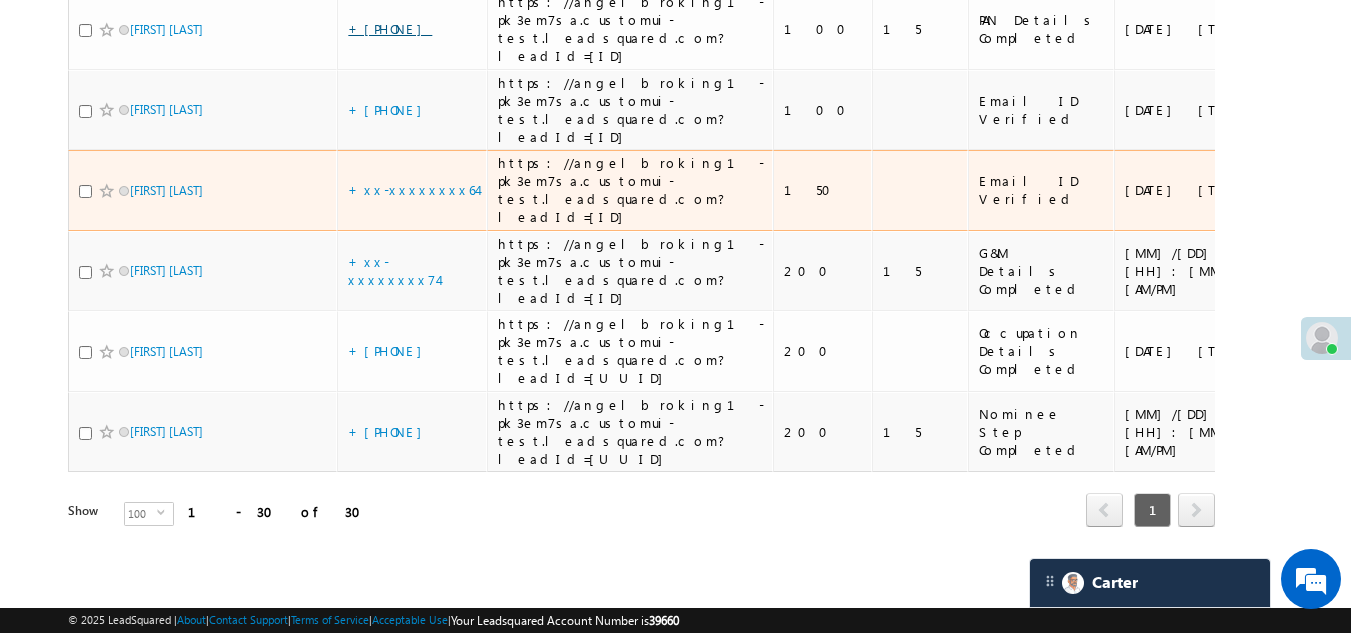scroll, scrollTop: 3334, scrollLeft: 0, axis: vertical 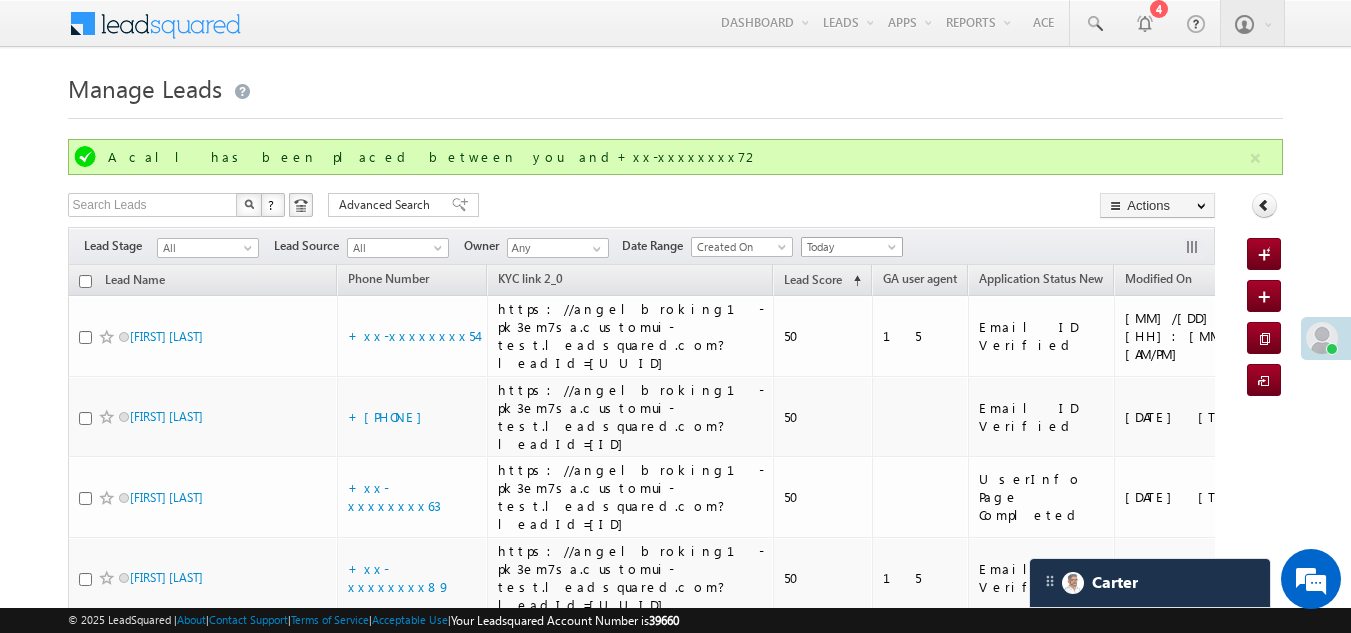 click on "Today" at bounding box center [849, 247] 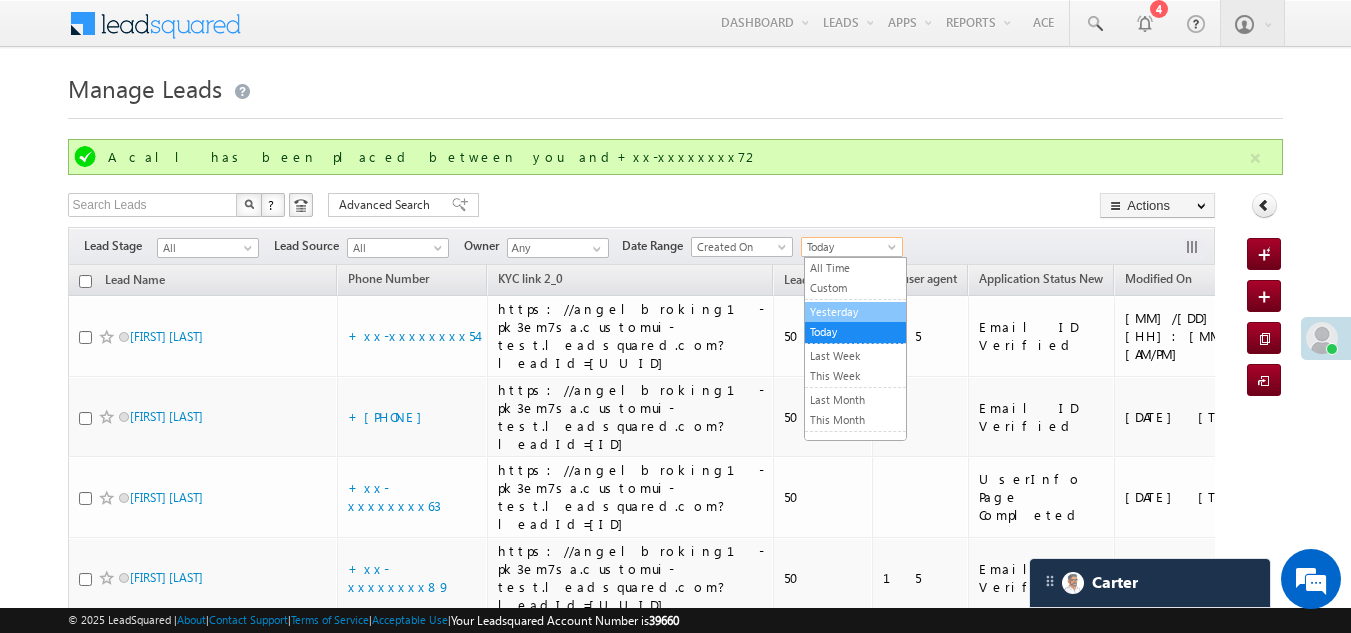 click on "Yesterday" at bounding box center (855, 312) 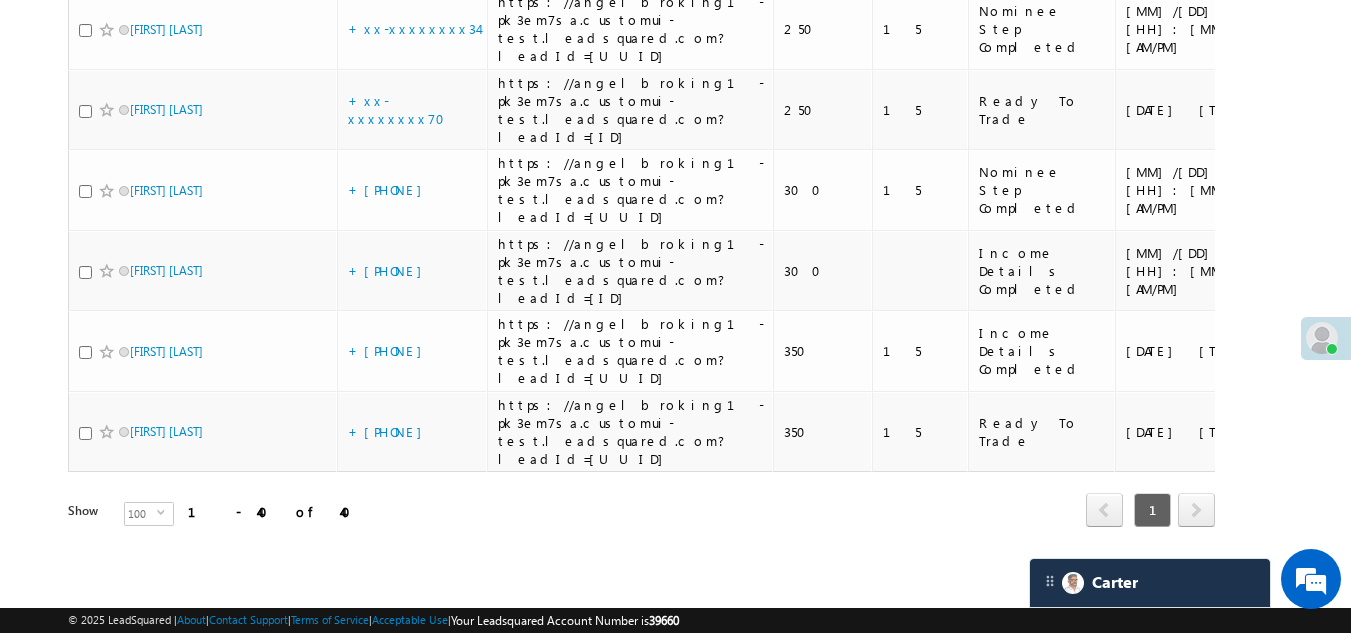 scroll, scrollTop: 3300, scrollLeft: 0, axis: vertical 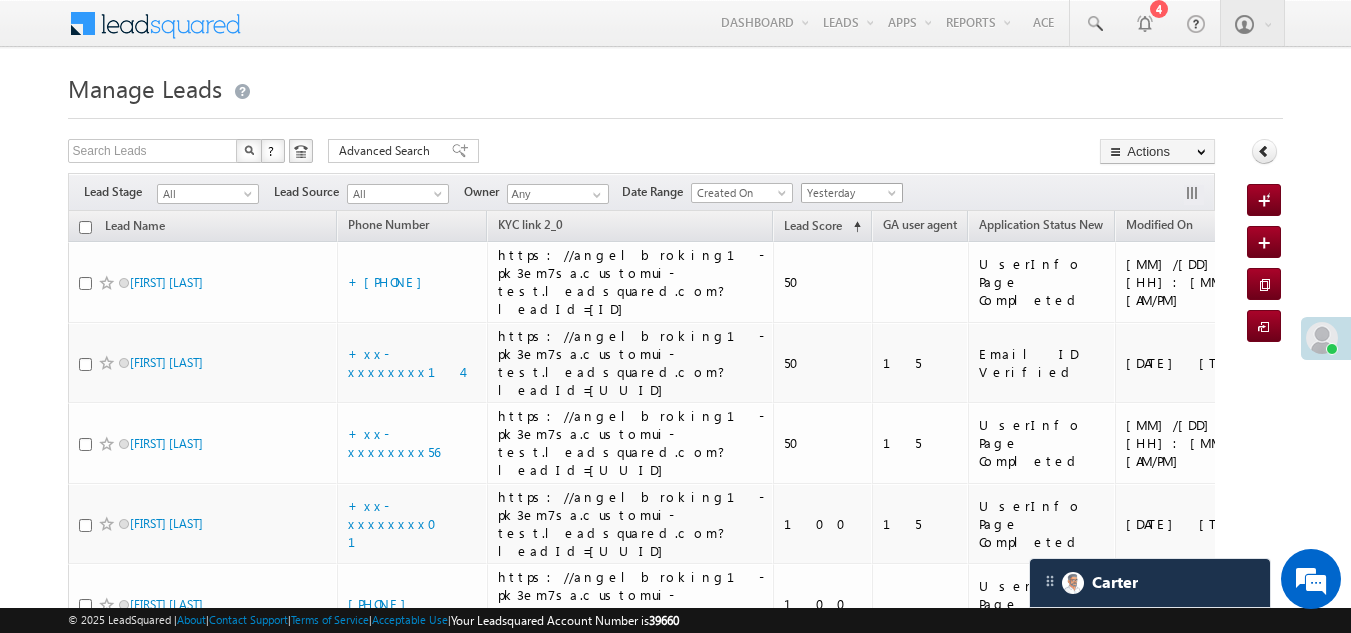 click on "Yesterday" at bounding box center [849, 193] 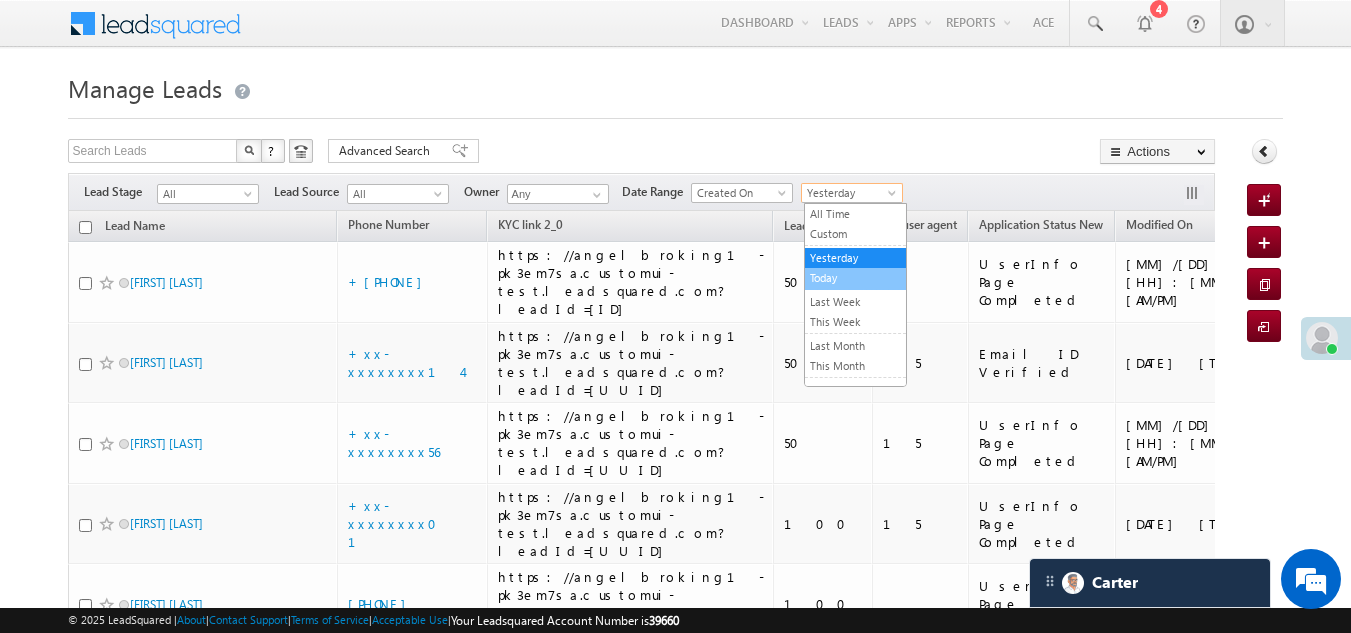 click on "Today" at bounding box center [855, 278] 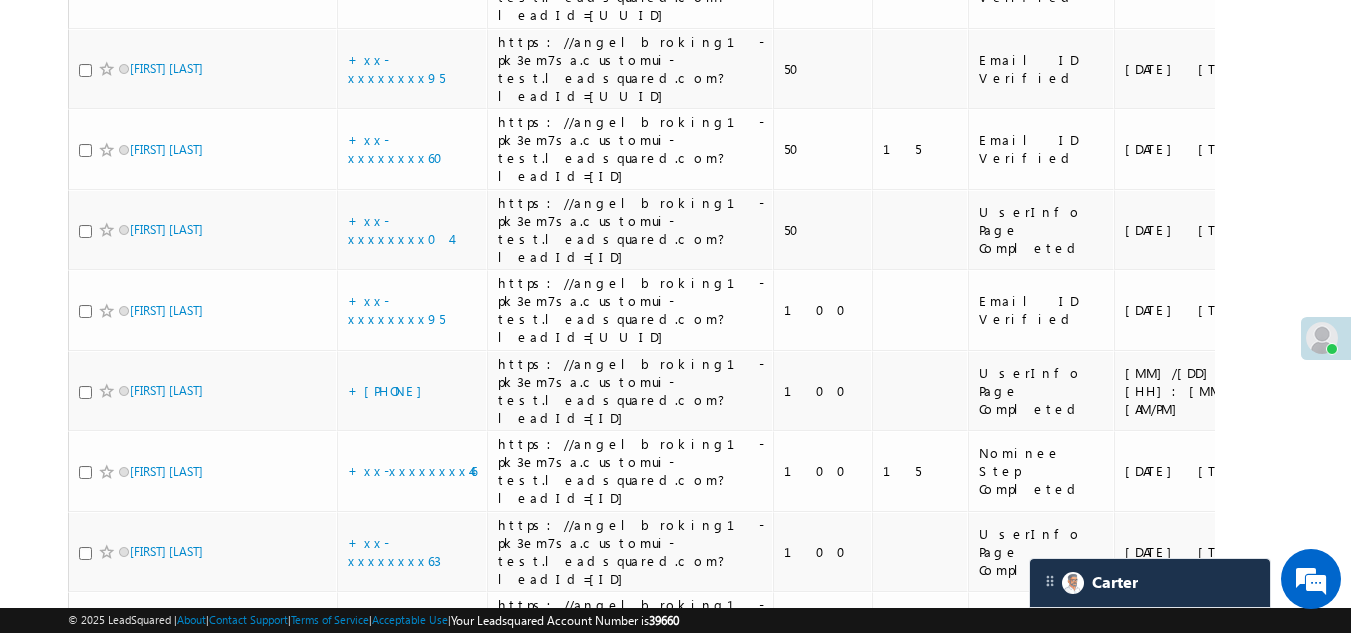 scroll, scrollTop: 1000, scrollLeft: 0, axis: vertical 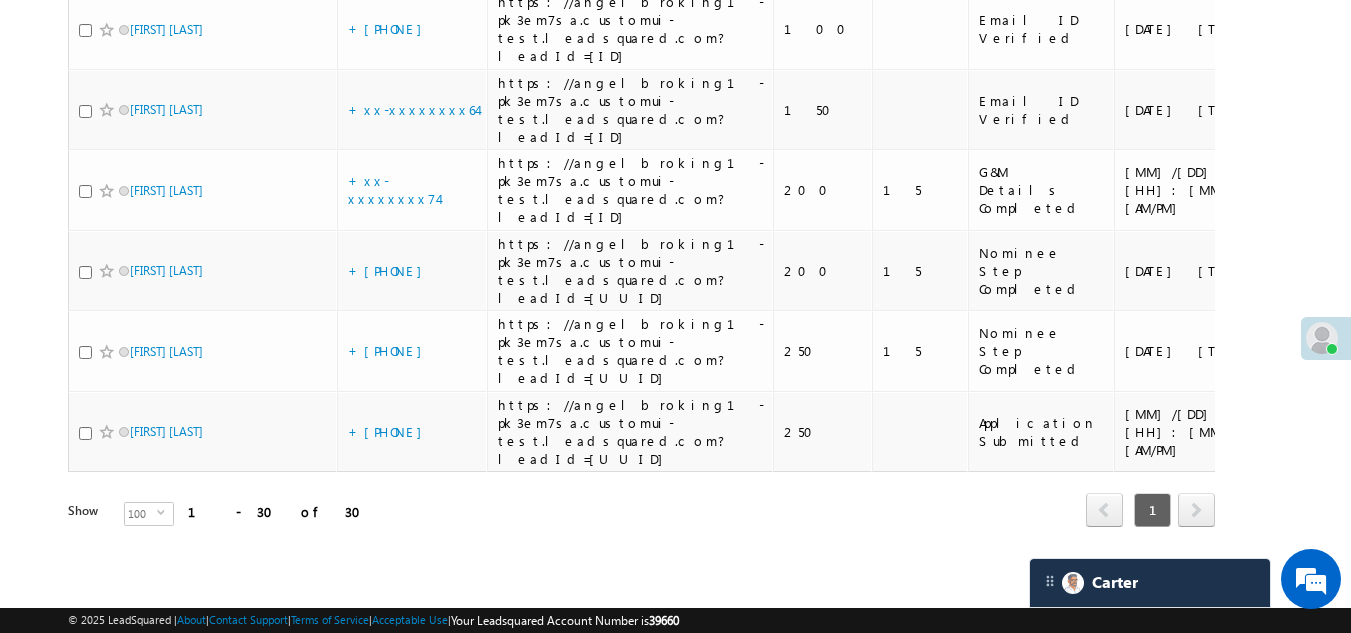 drag, startPoint x: 152, startPoint y: 105, endPoint x: 35, endPoint y: 72, distance: 121.5648 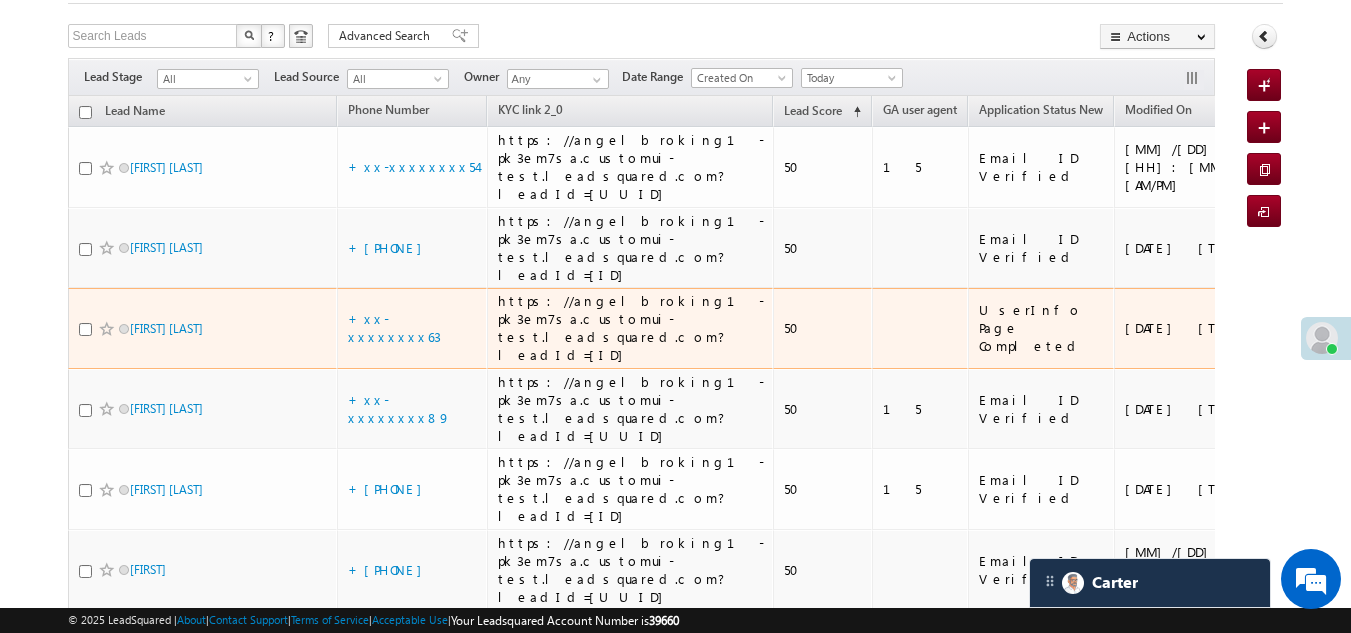 scroll, scrollTop: 0, scrollLeft: 0, axis: both 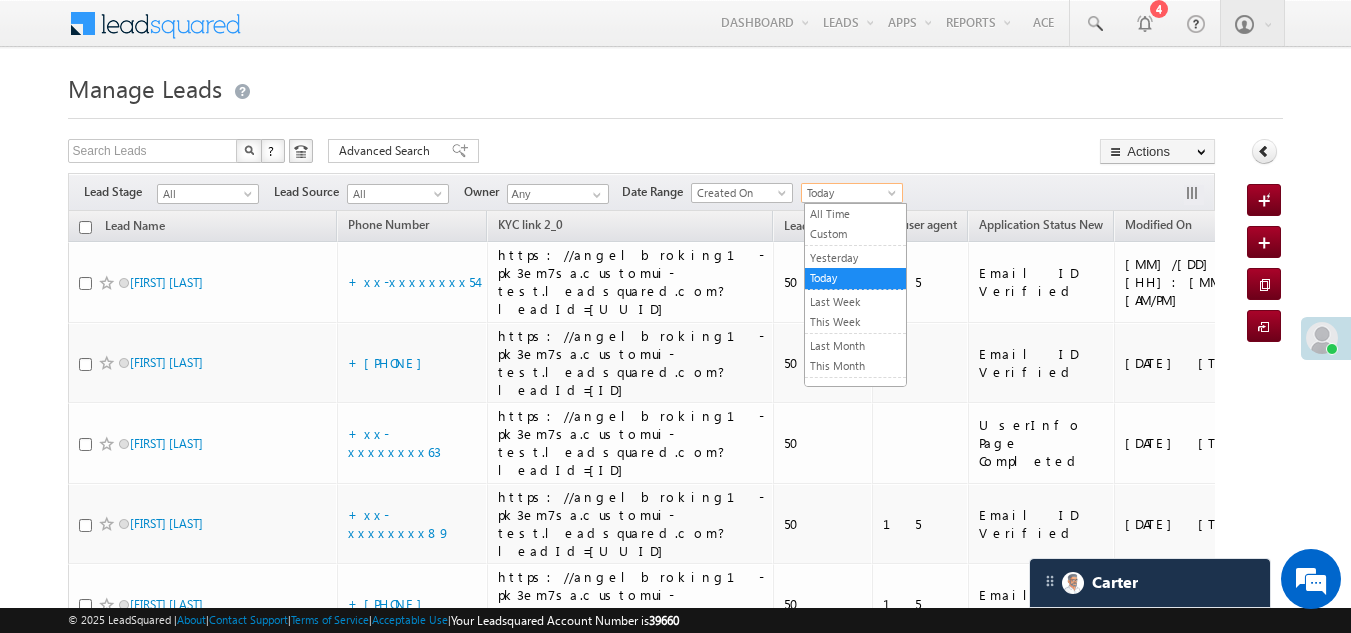 click on "Today" at bounding box center [849, 193] 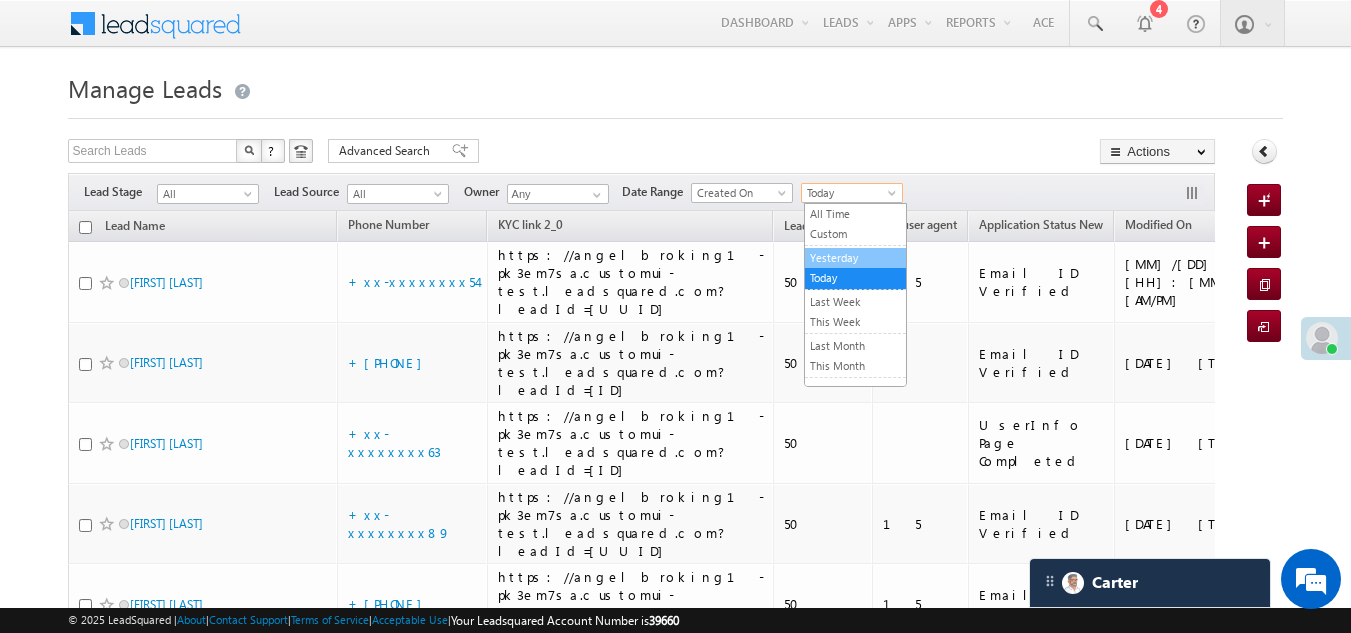 click on "Yesterday" at bounding box center (855, 258) 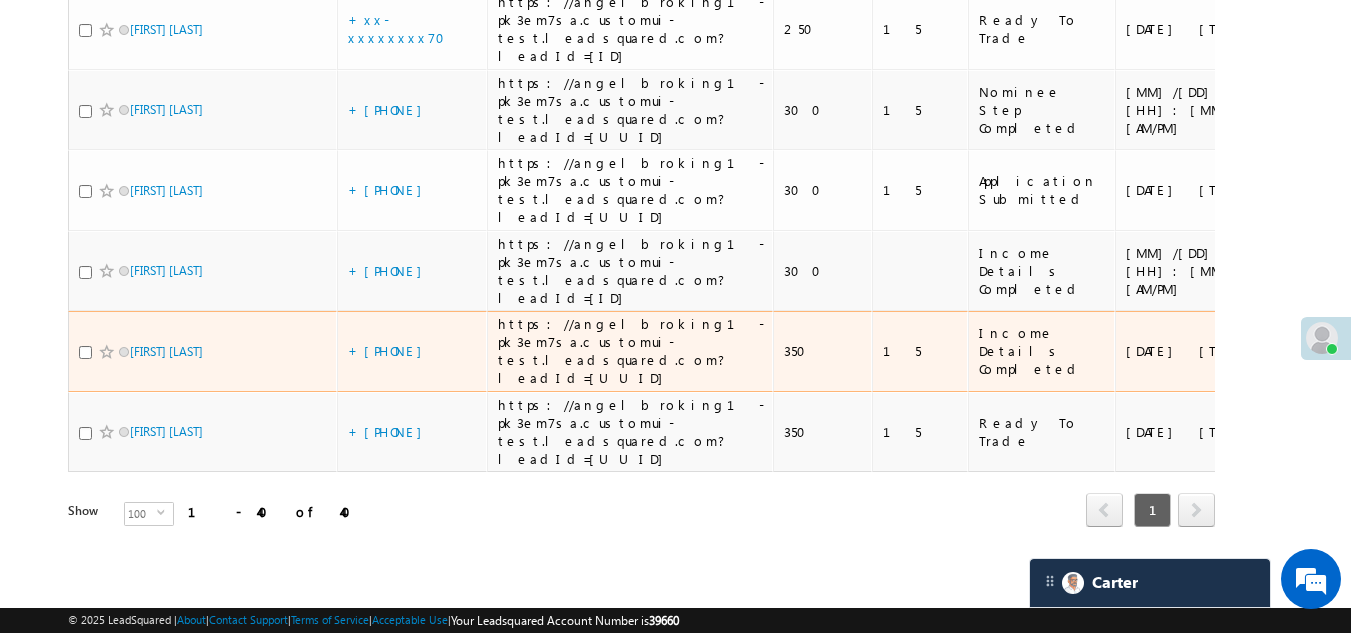 scroll, scrollTop: 3945, scrollLeft: 0, axis: vertical 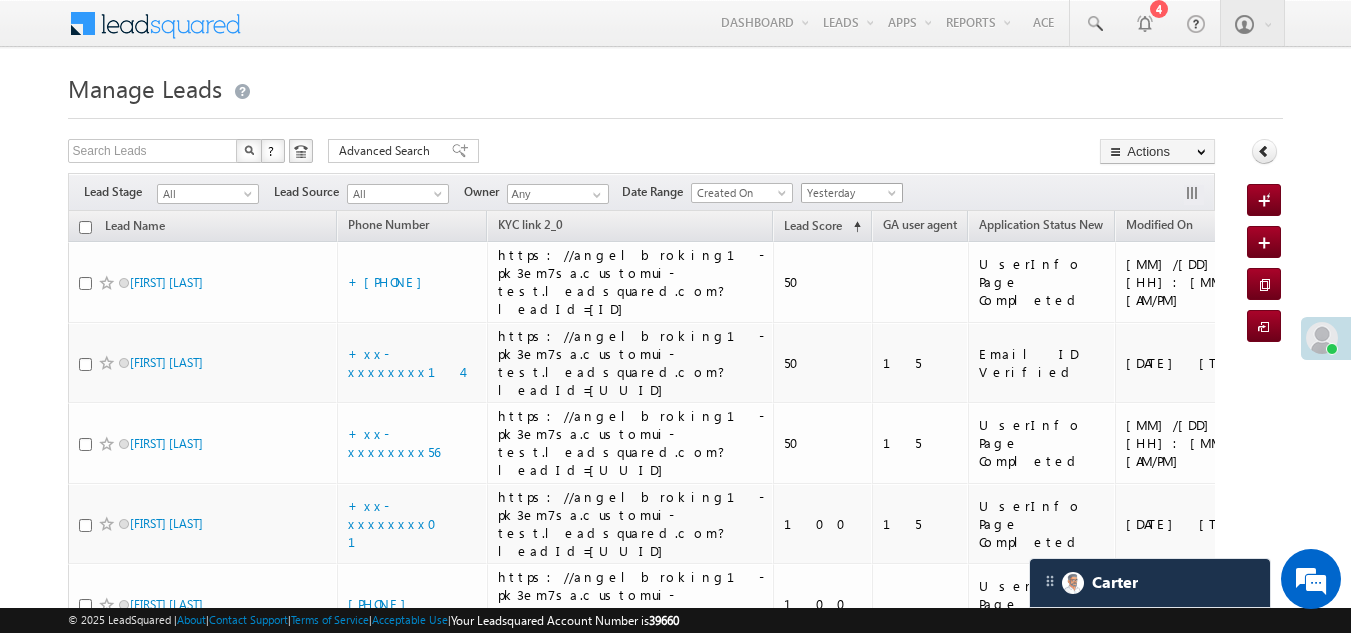 click on "Yesterday" at bounding box center [849, 193] 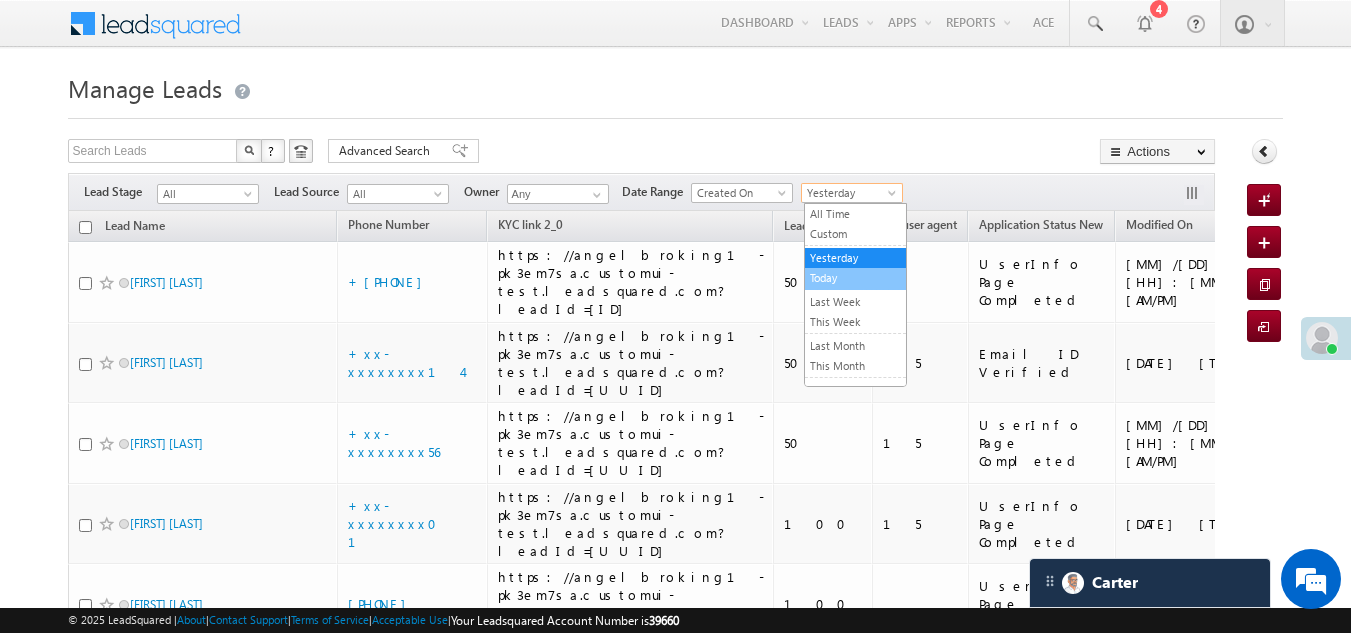 click on "Today" at bounding box center [855, 278] 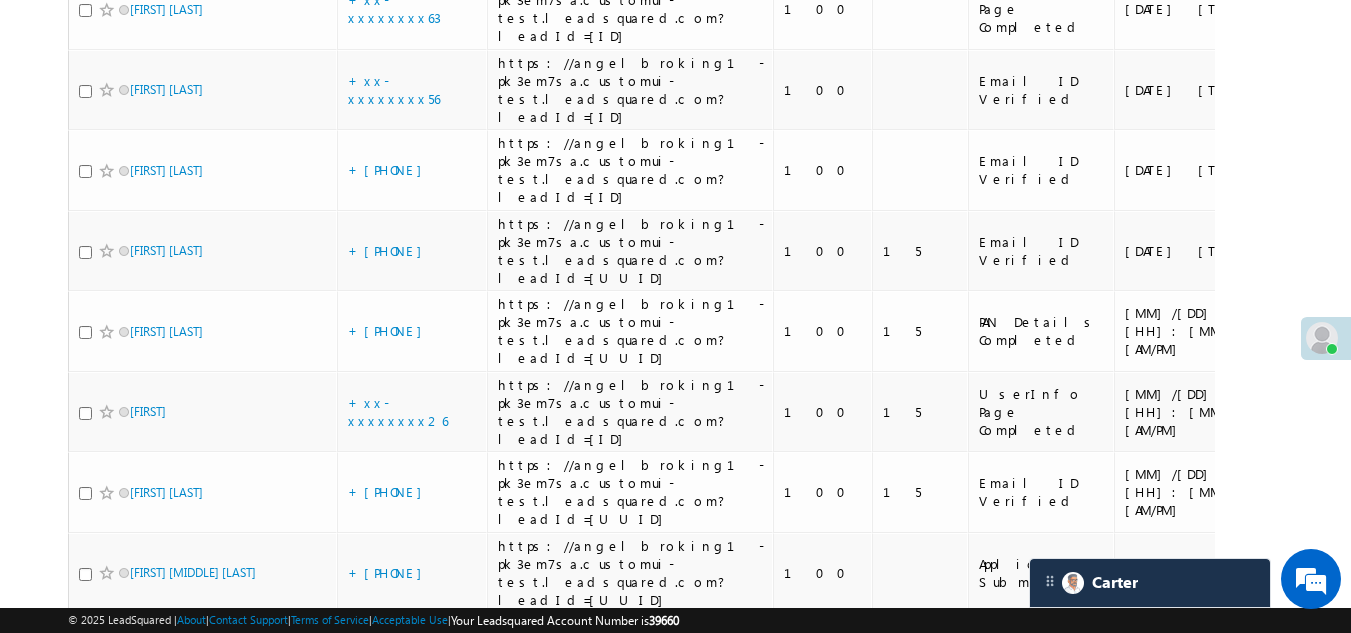 scroll, scrollTop: 1300, scrollLeft: 0, axis: vertical 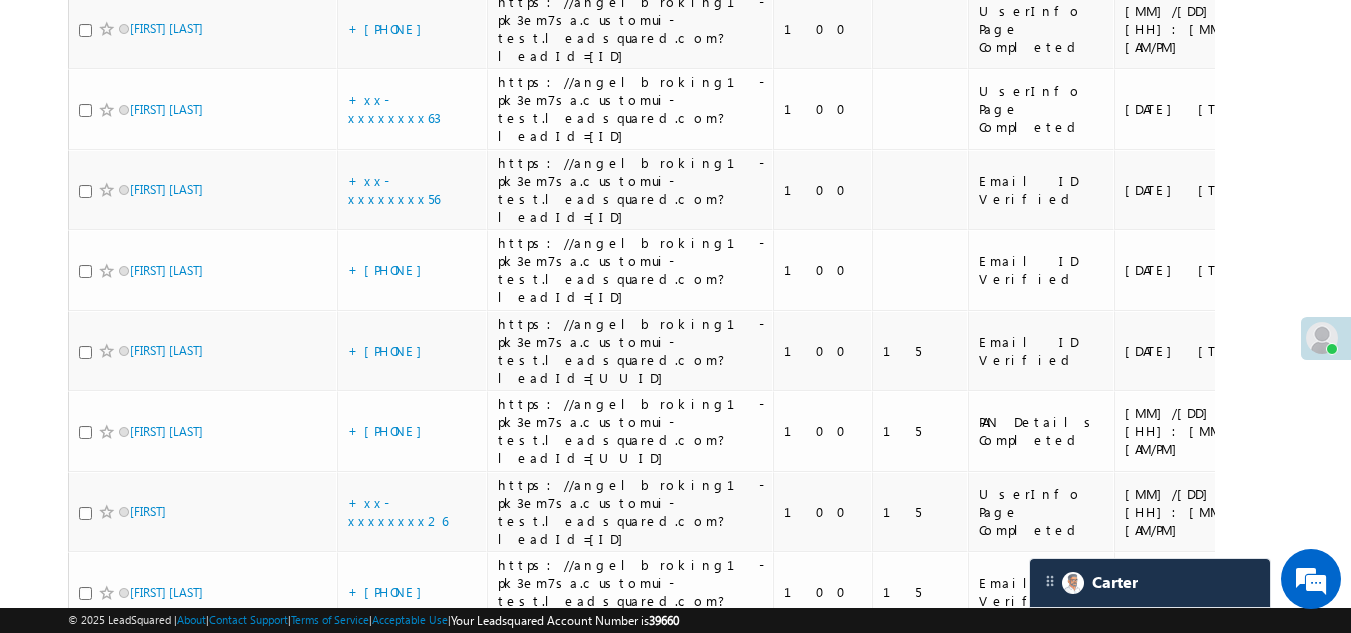 click on "+xx-xxxxxxxx04" at bounding box center [399, -133] 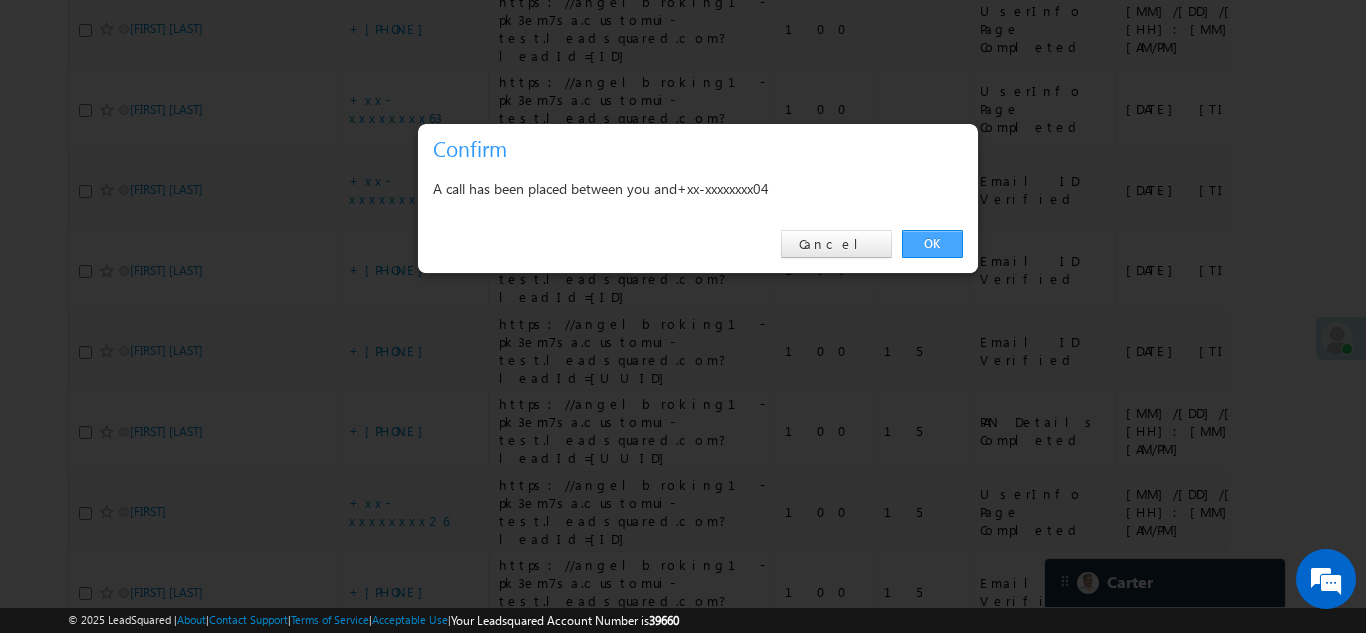 click on "OK" at bounding box center (932, 244) 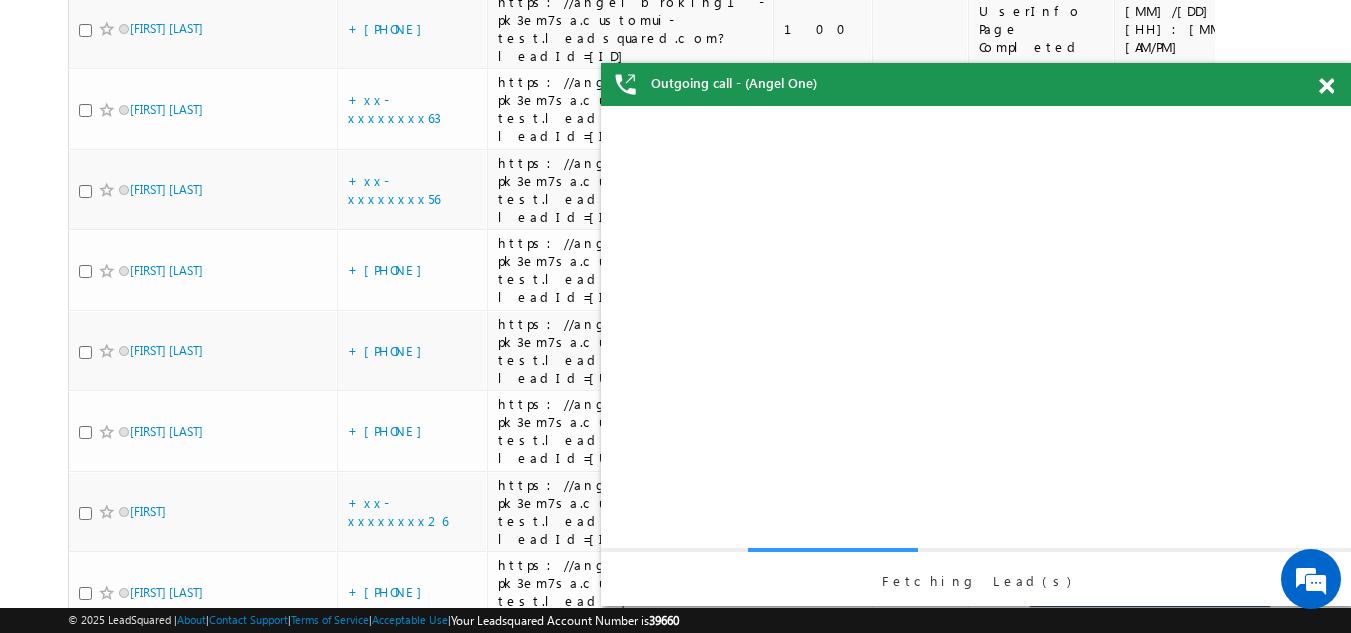 scroll, scrollTop: 0, scrollLeft: 0, axis: both 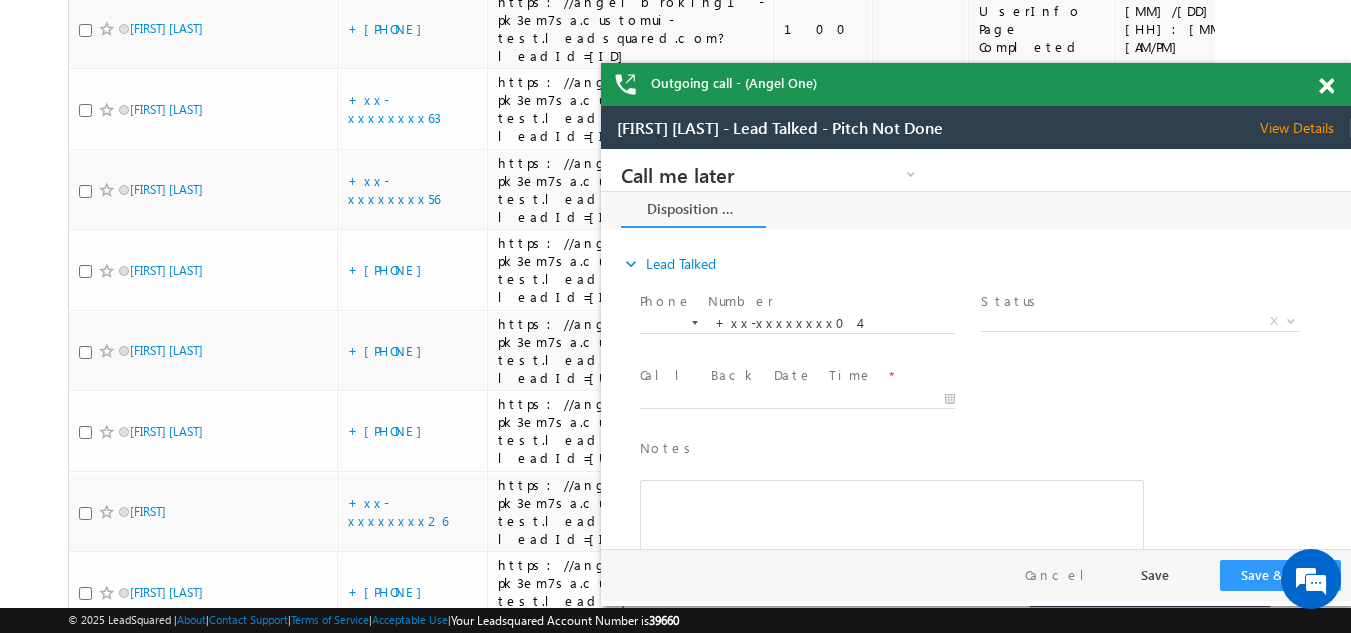 click on "View Details" at bounding box center (1305, 128) 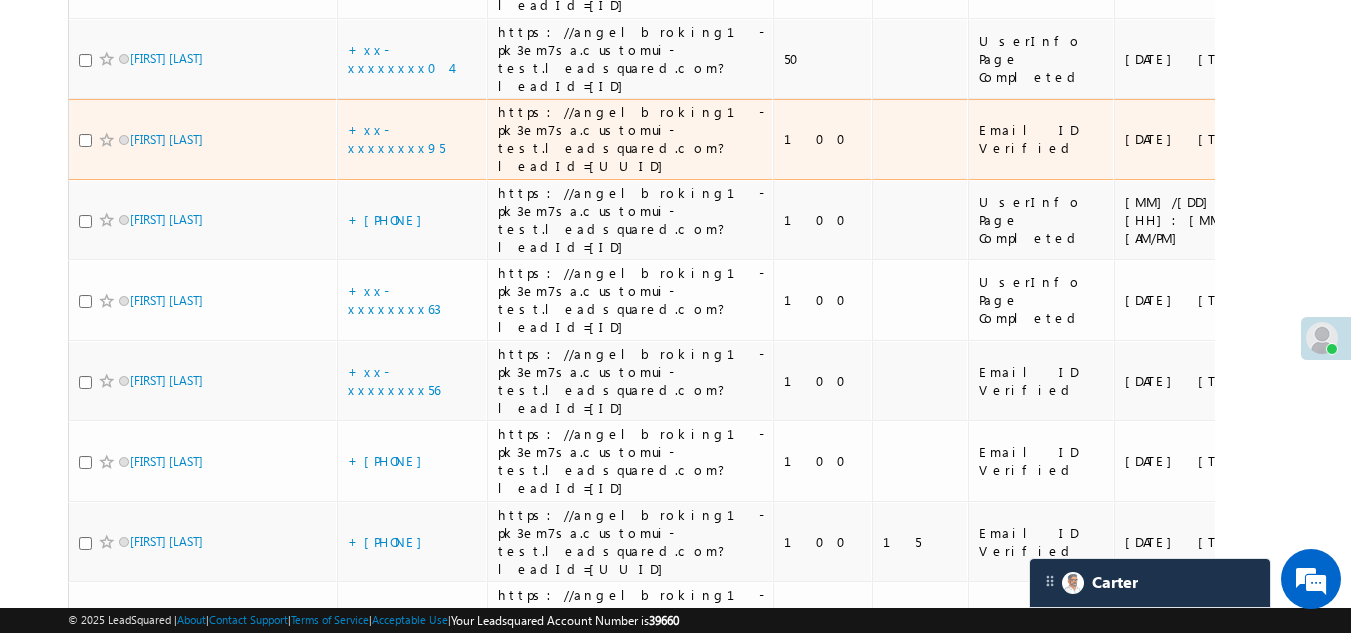 scroll, scrollTop: 1154, scrollLeft: 0, axis: vertical 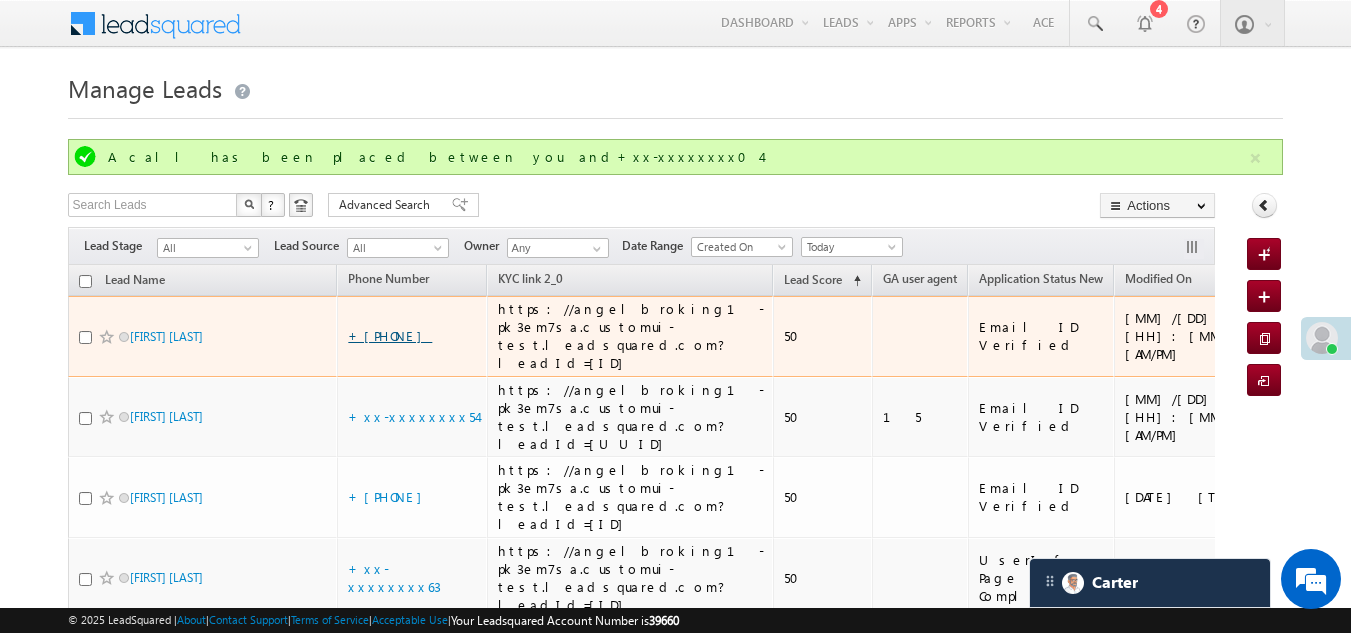 click on "+[PHONE]" at bounding box center (390, 335) 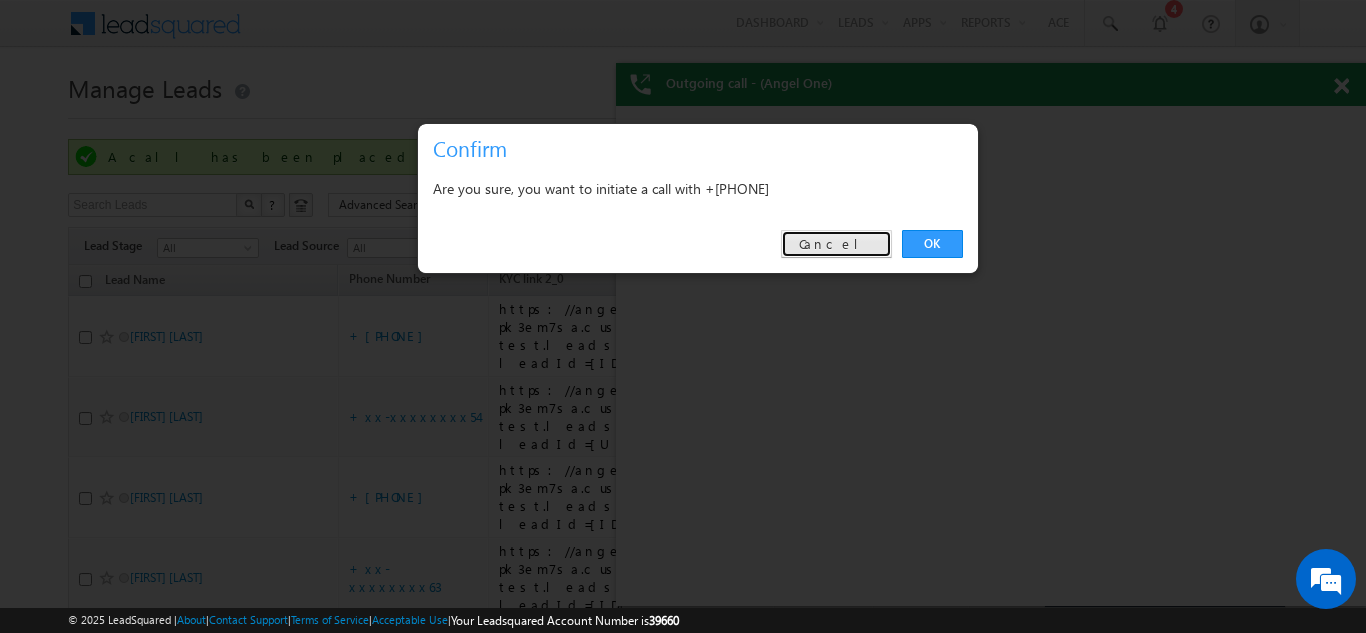 click on "Cancel" at bounding box center (836, 244) 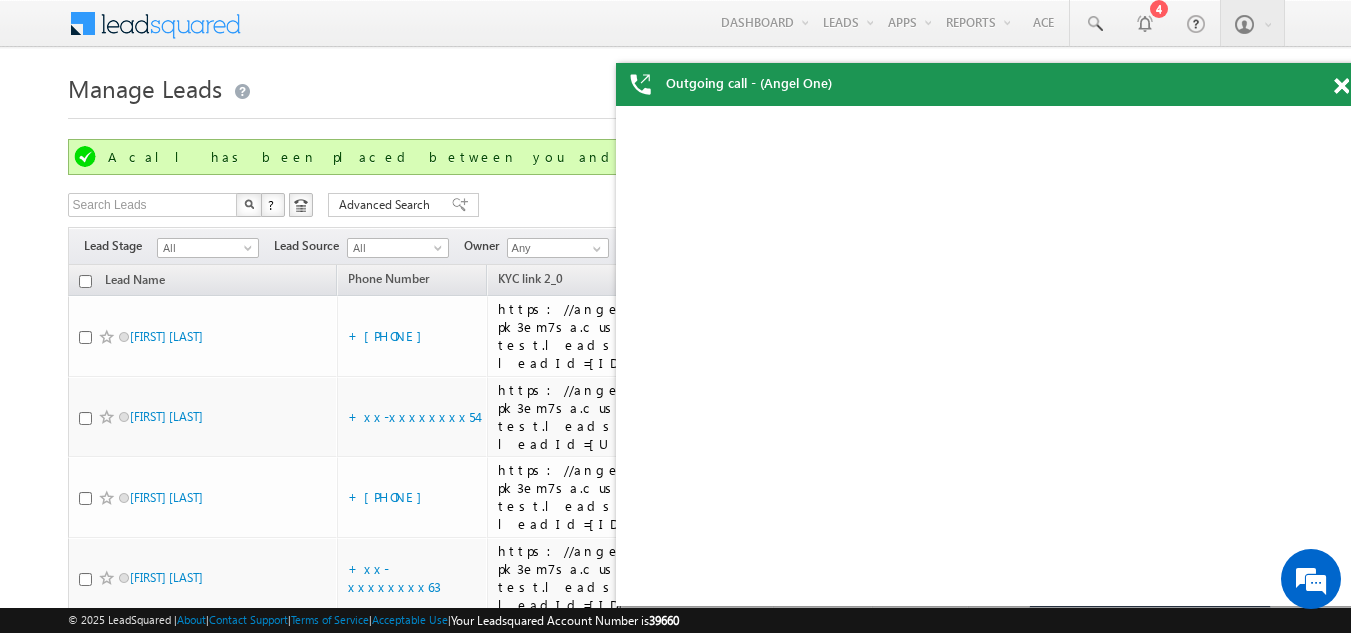 click at bounding box center [1341, 86] 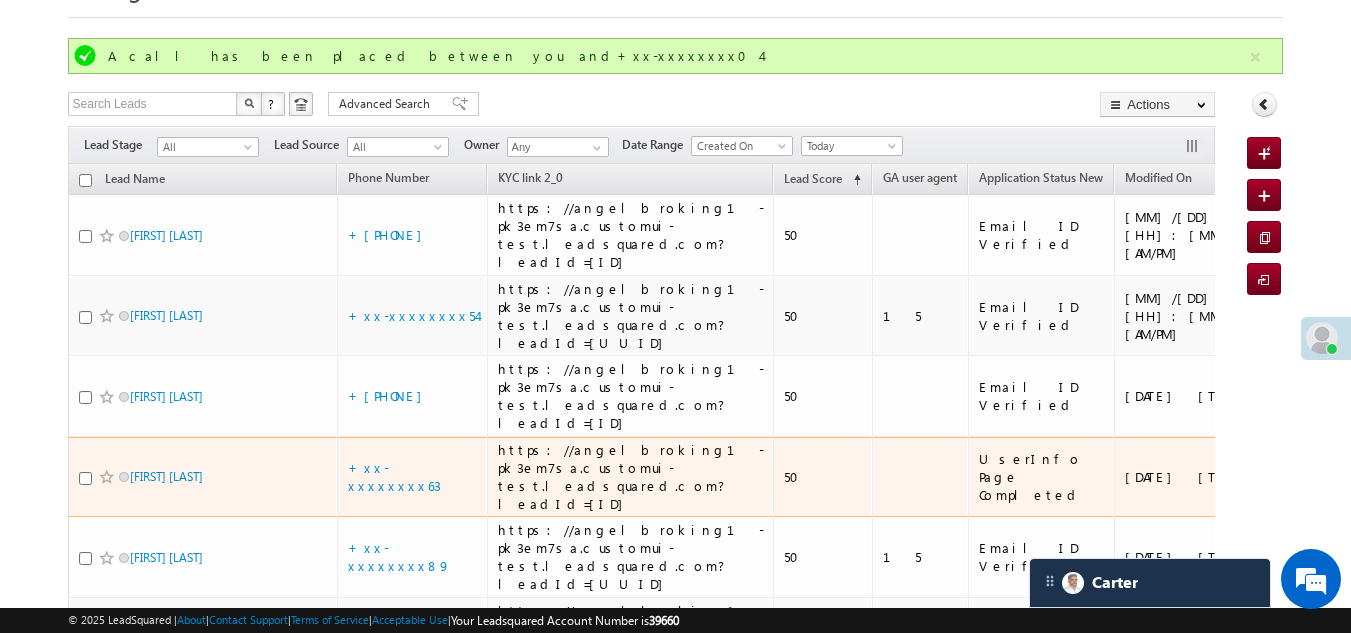 scroll, scrollTop: 100, scrollLeft: 0, axis: vertical 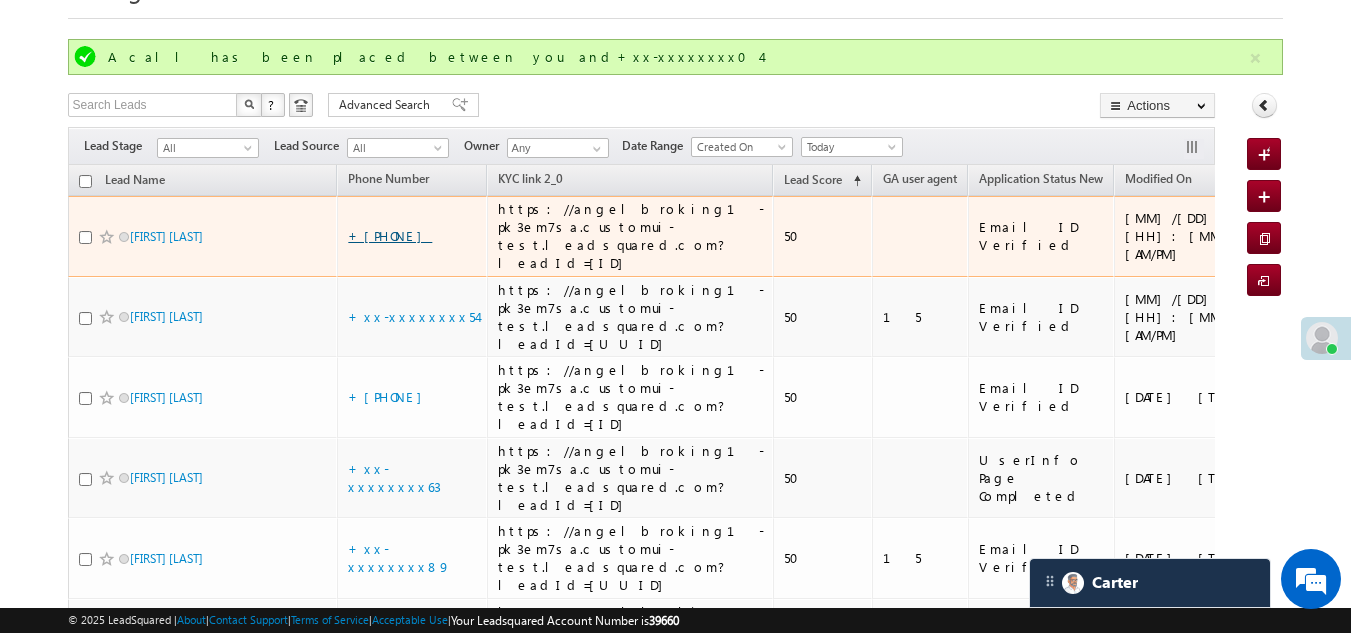 click on "+[PHONE]" at bounding box center [390, 235] 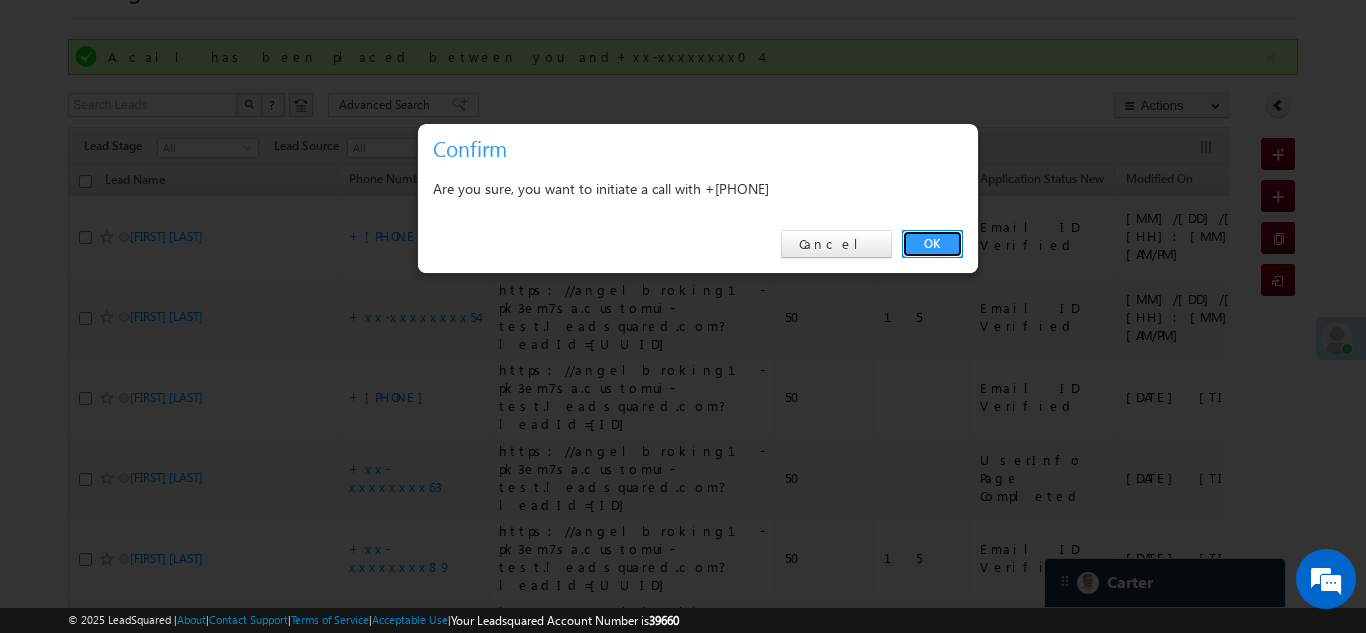 click on "OK" at bounding box center [932, 244] 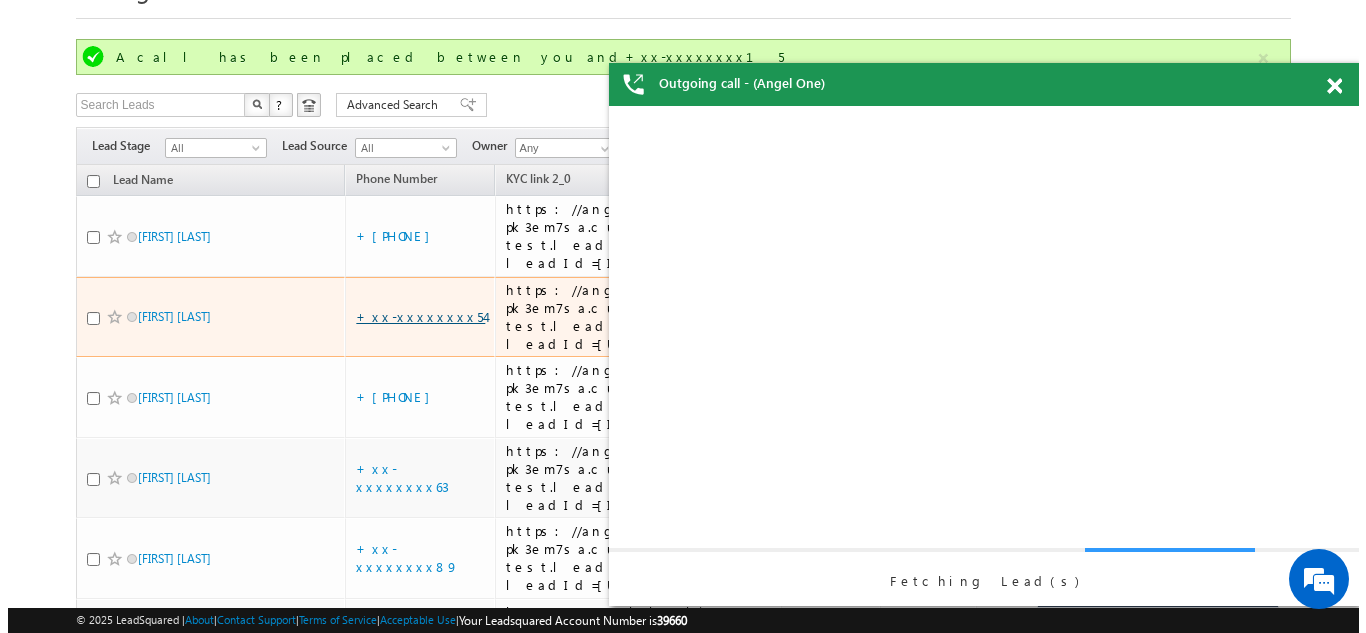 scroll, scrollTop: 0, scrollLeft: 0, axis: both 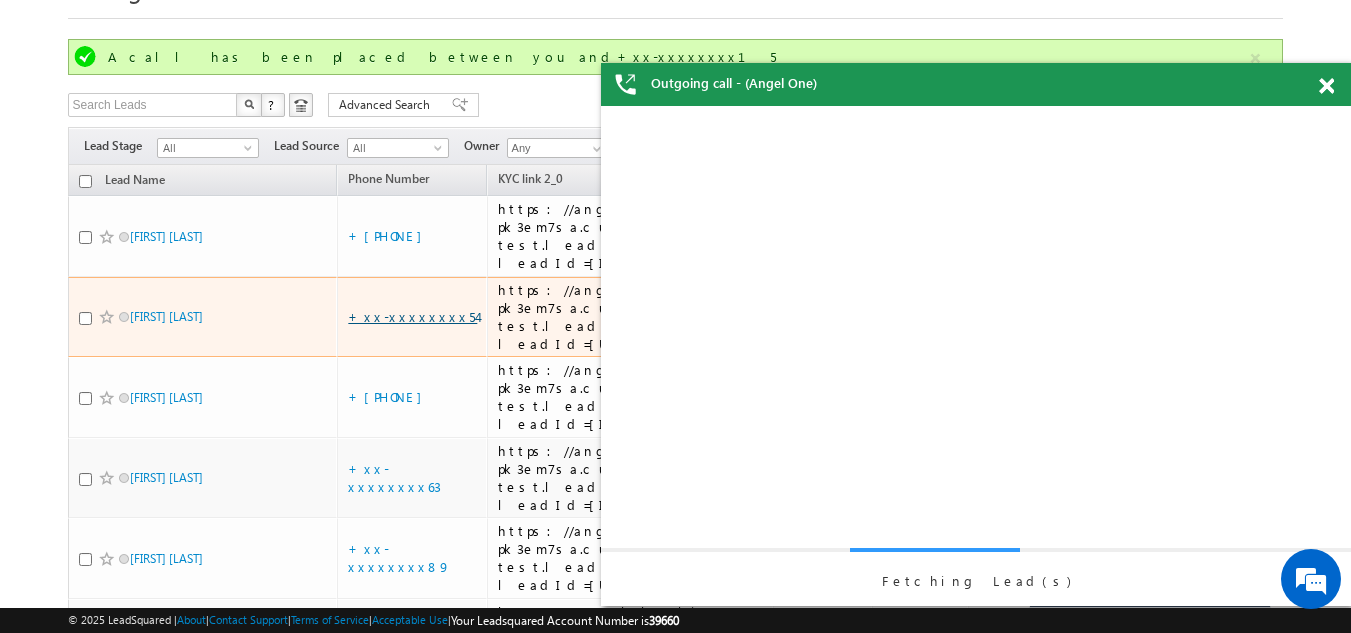 click on "+xx-xxxxxxxx54" at bounding box center [412, 316] 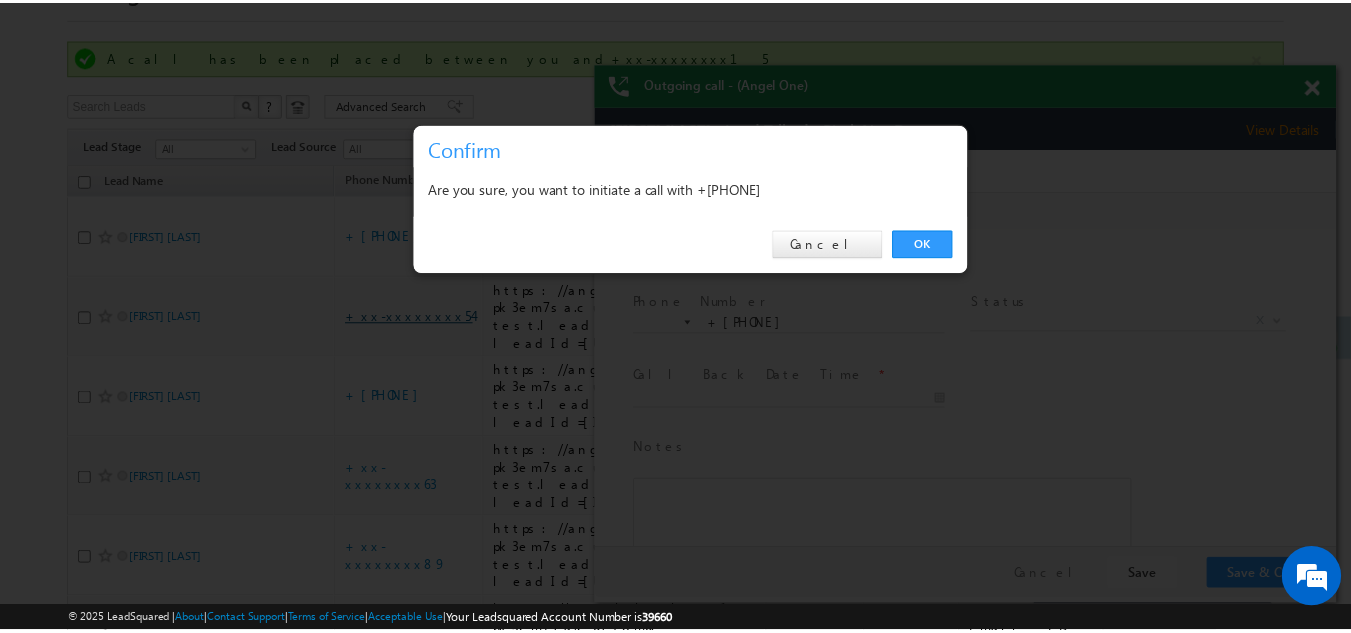 scroll, scrollTop: 0, scrollLeft: 0, axis: both 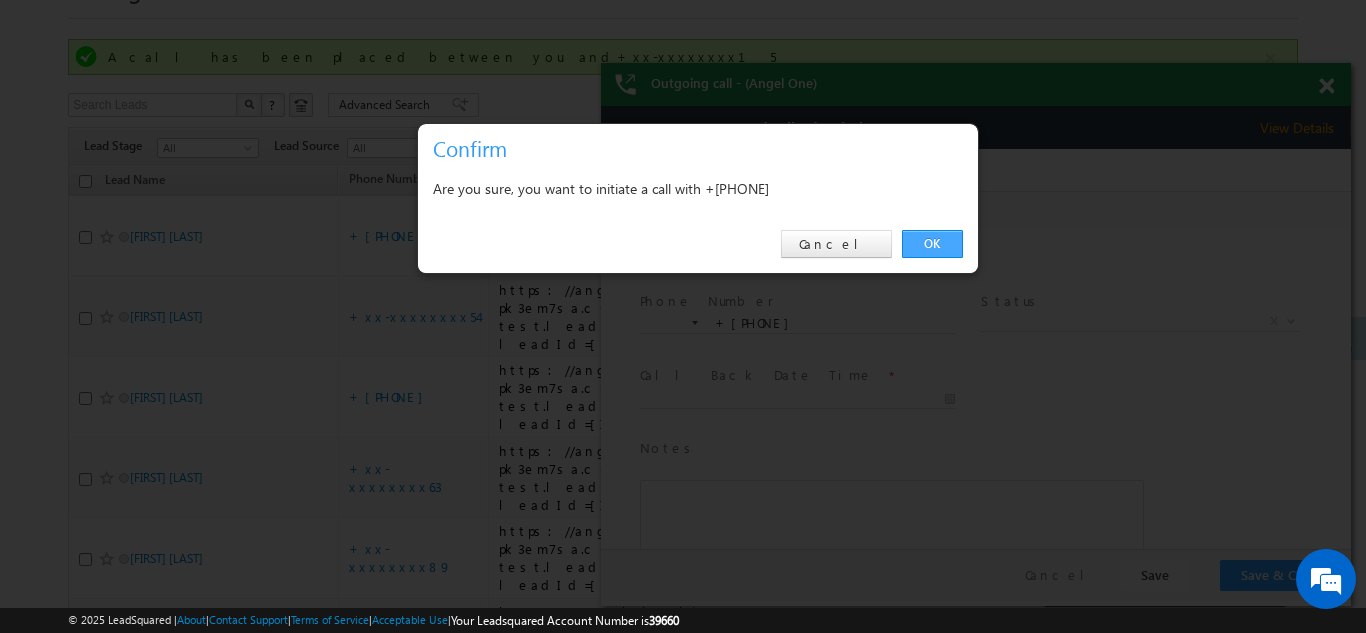 click on "OK" at bounding box center [932, 244] 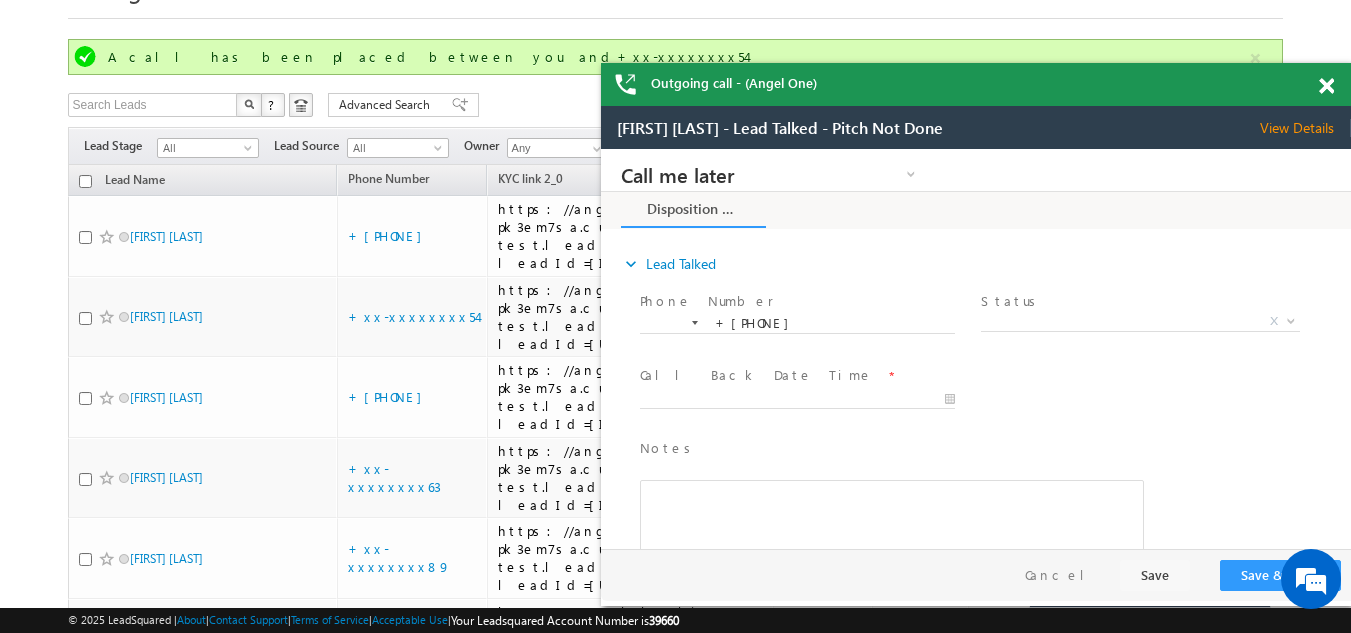 click at bounding box center (1326, 86) 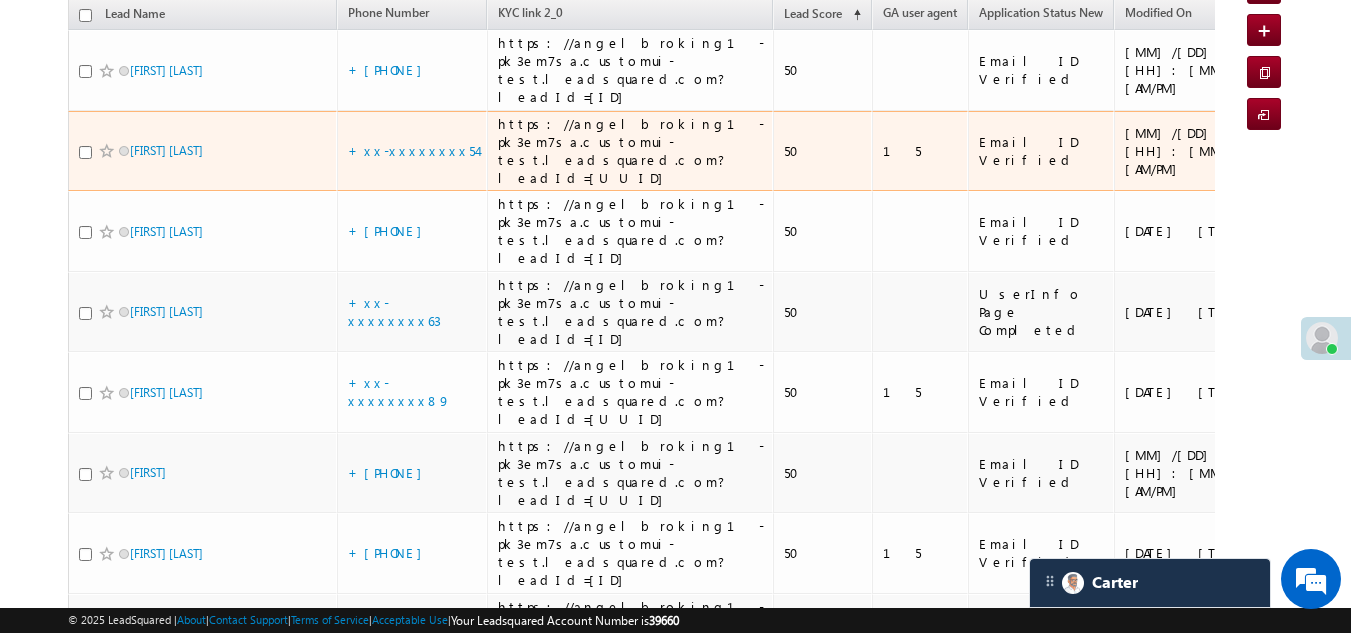 scroll, scrollTop: 300, scrollLeft: 0, axis: vertical 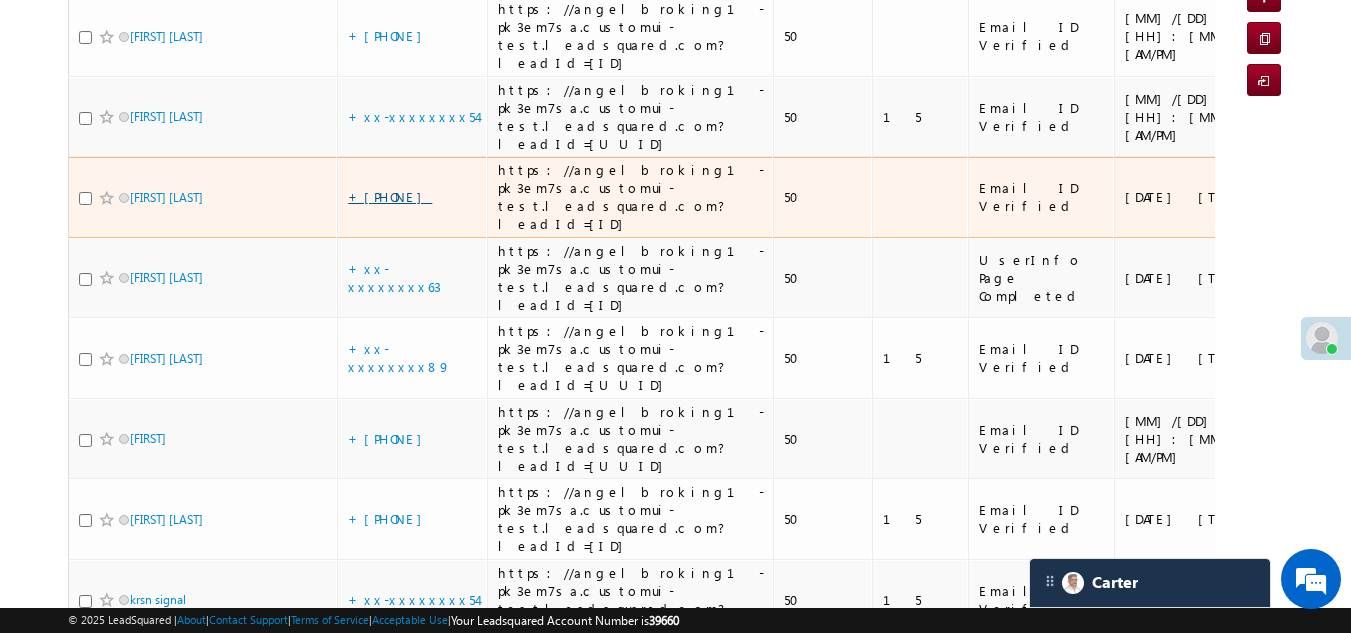 click on "+[PHONE]" at bounding box center (390, 196) 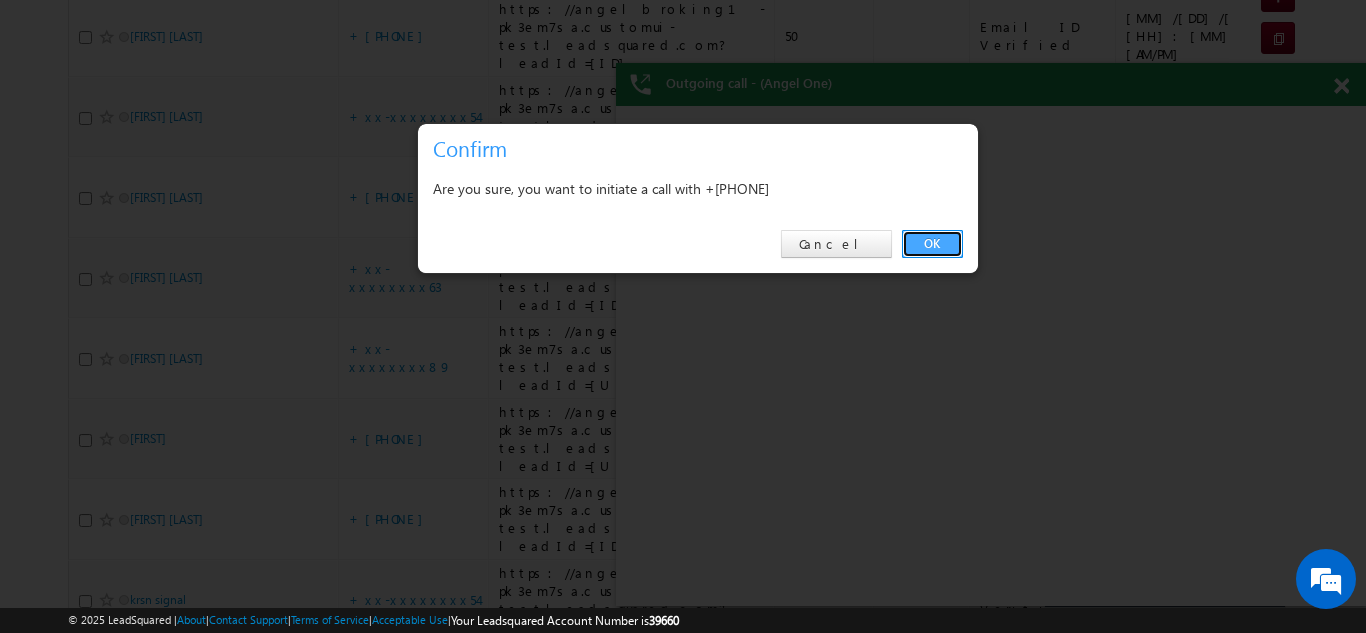click on "OK" at bounding box center [932, 244] 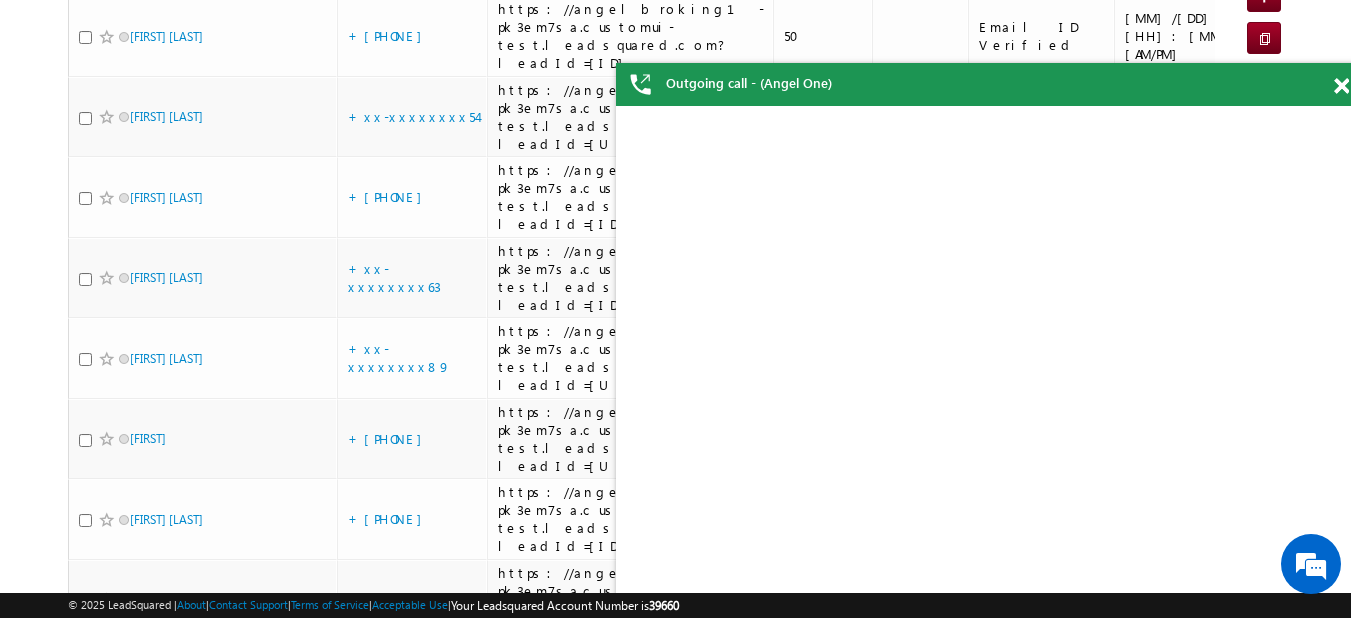 click at bounding box center [1341, 86] 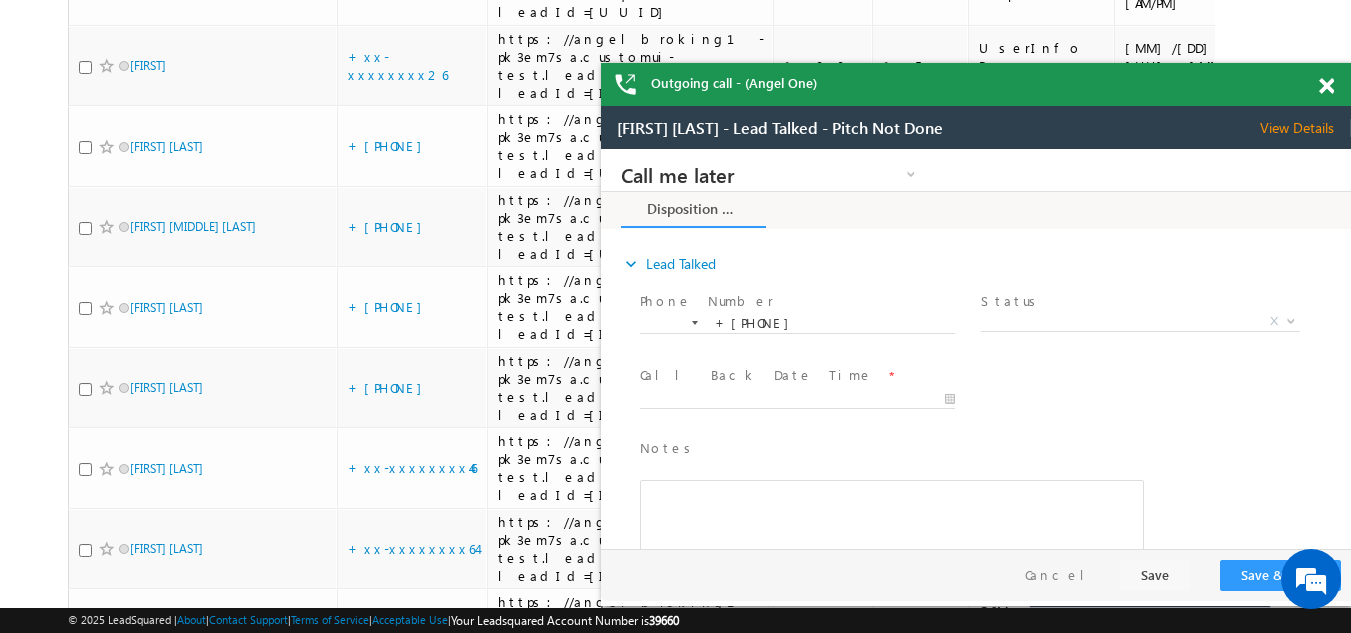 scroll, scrollTop: 0, scrollLeft: 0, axis: both 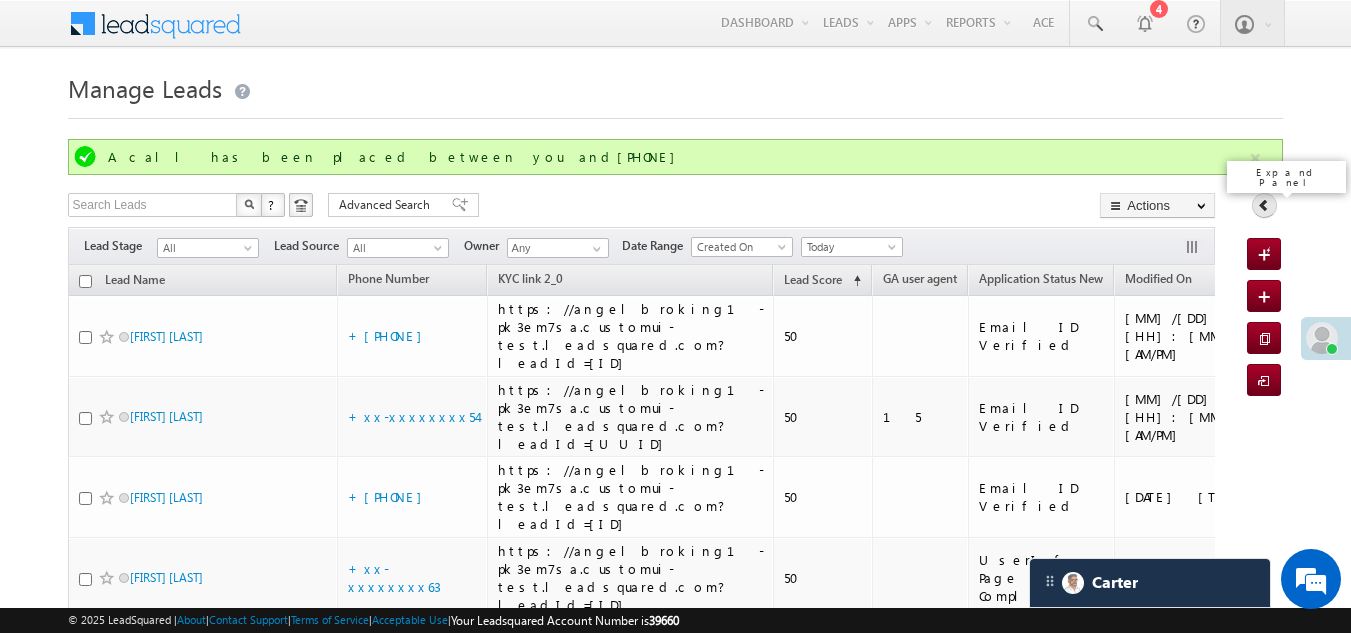 click at bounding box center [1264, 205] 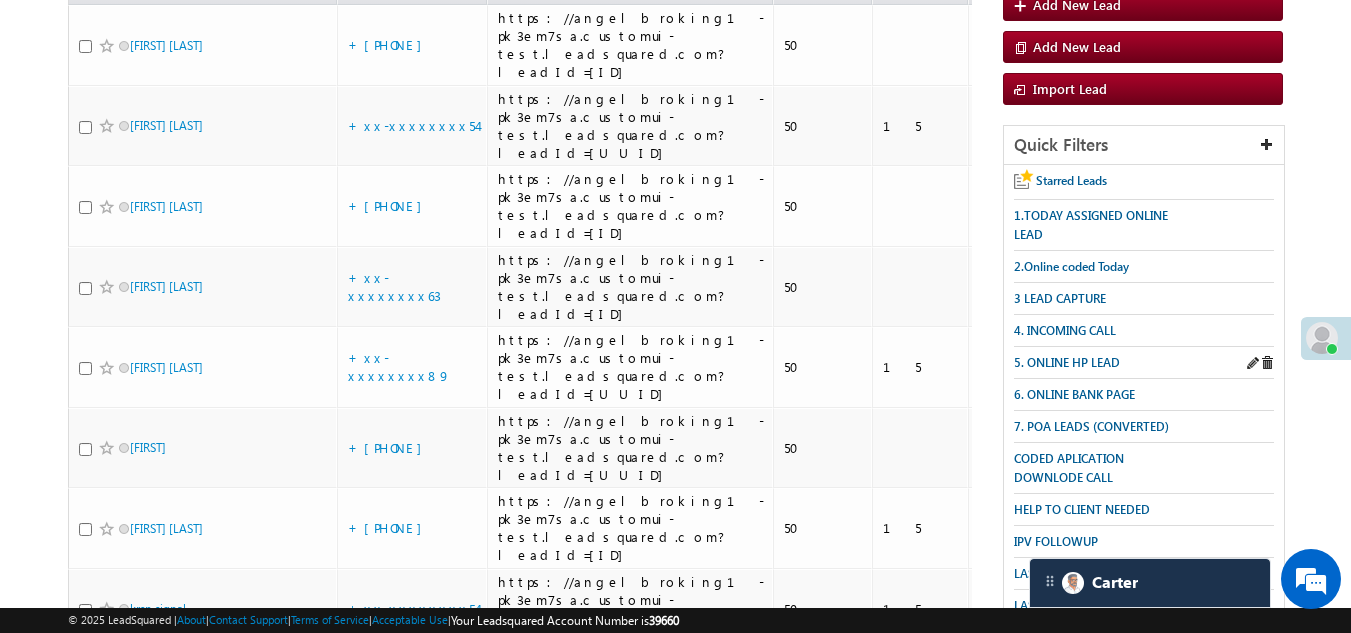 scroll, scrollTop: 300, scrollLeft: 0, axis: vertical 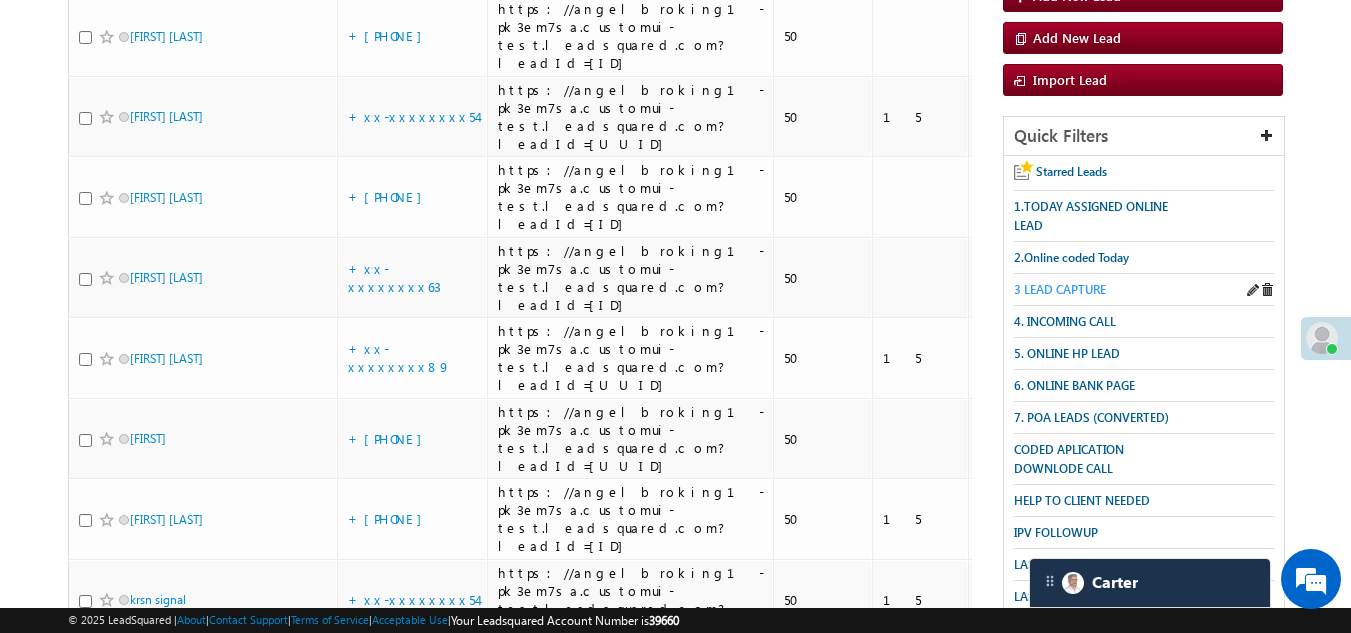click on "3 LEAD CAPTURE" at bounding box center [1060, 289] 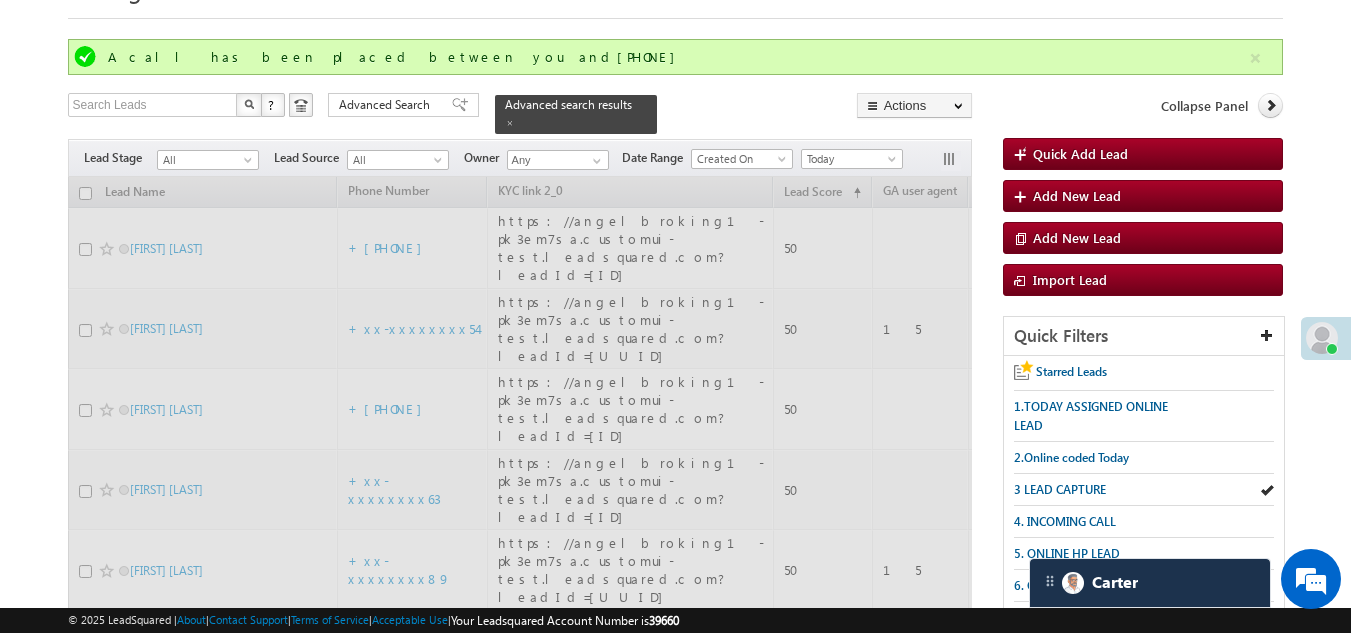 scroll, scrollTop: 0, scrollLeft: 0, axis: both 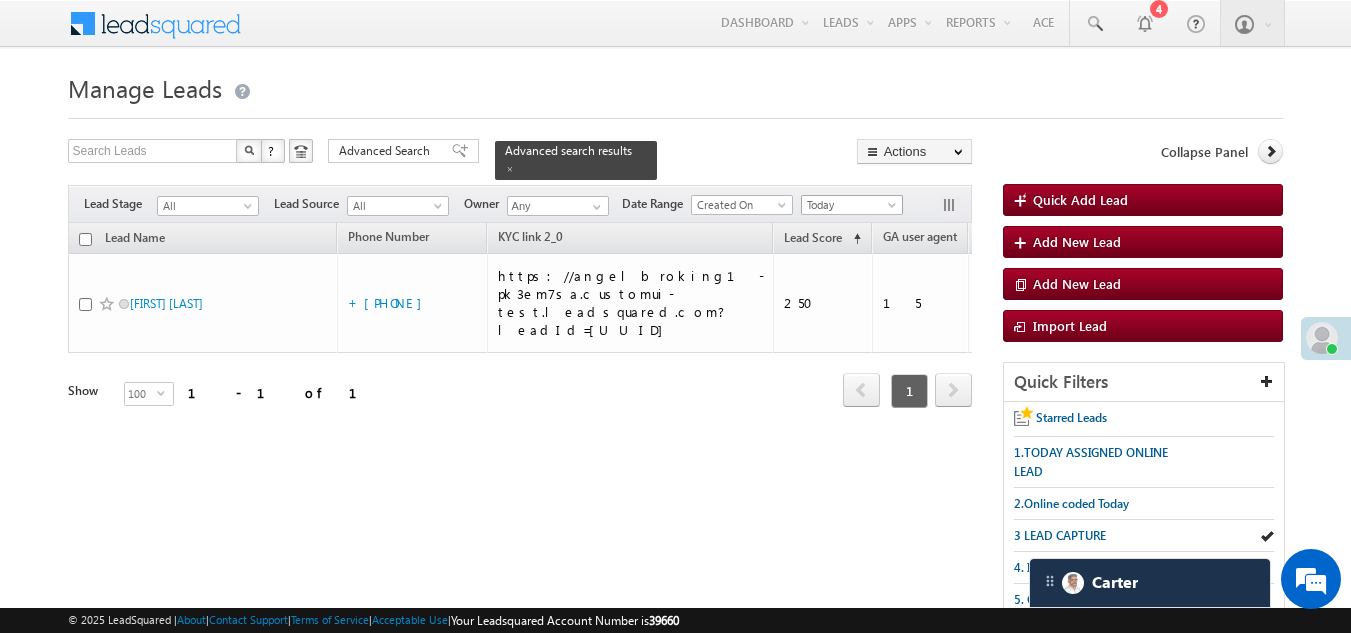 click on "Today" at bounding box center [849, 205] 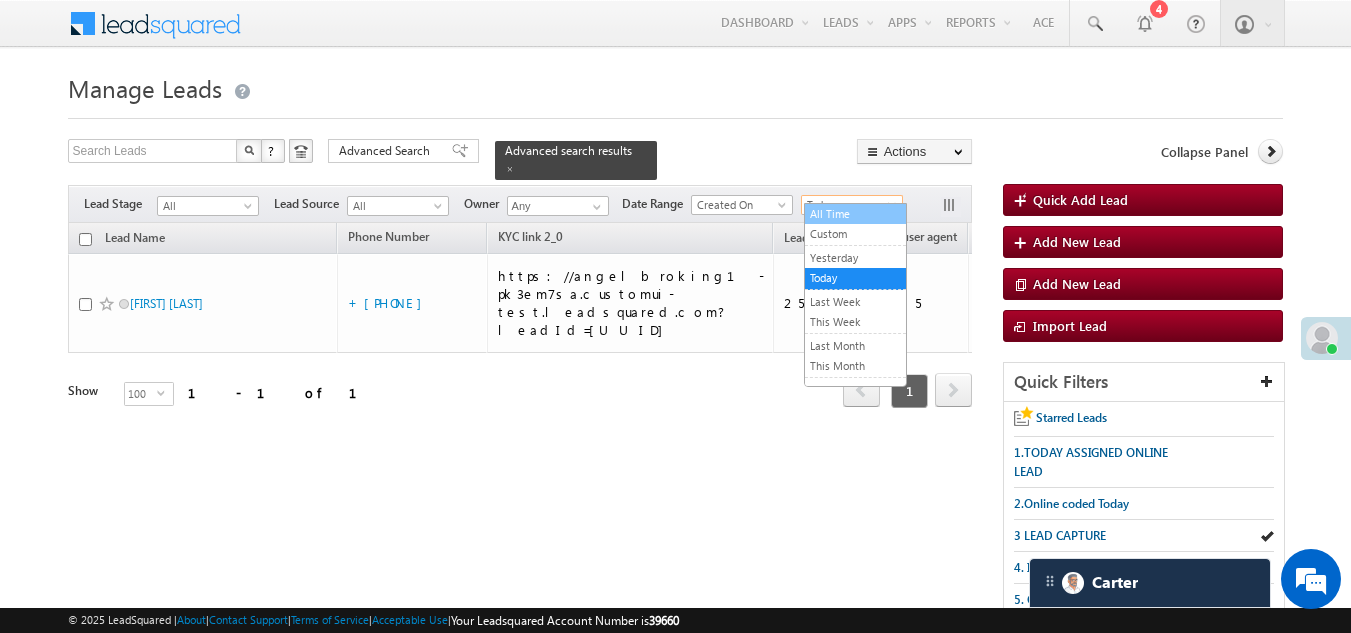 click on "All Time" at bounding box center (855, 214) 